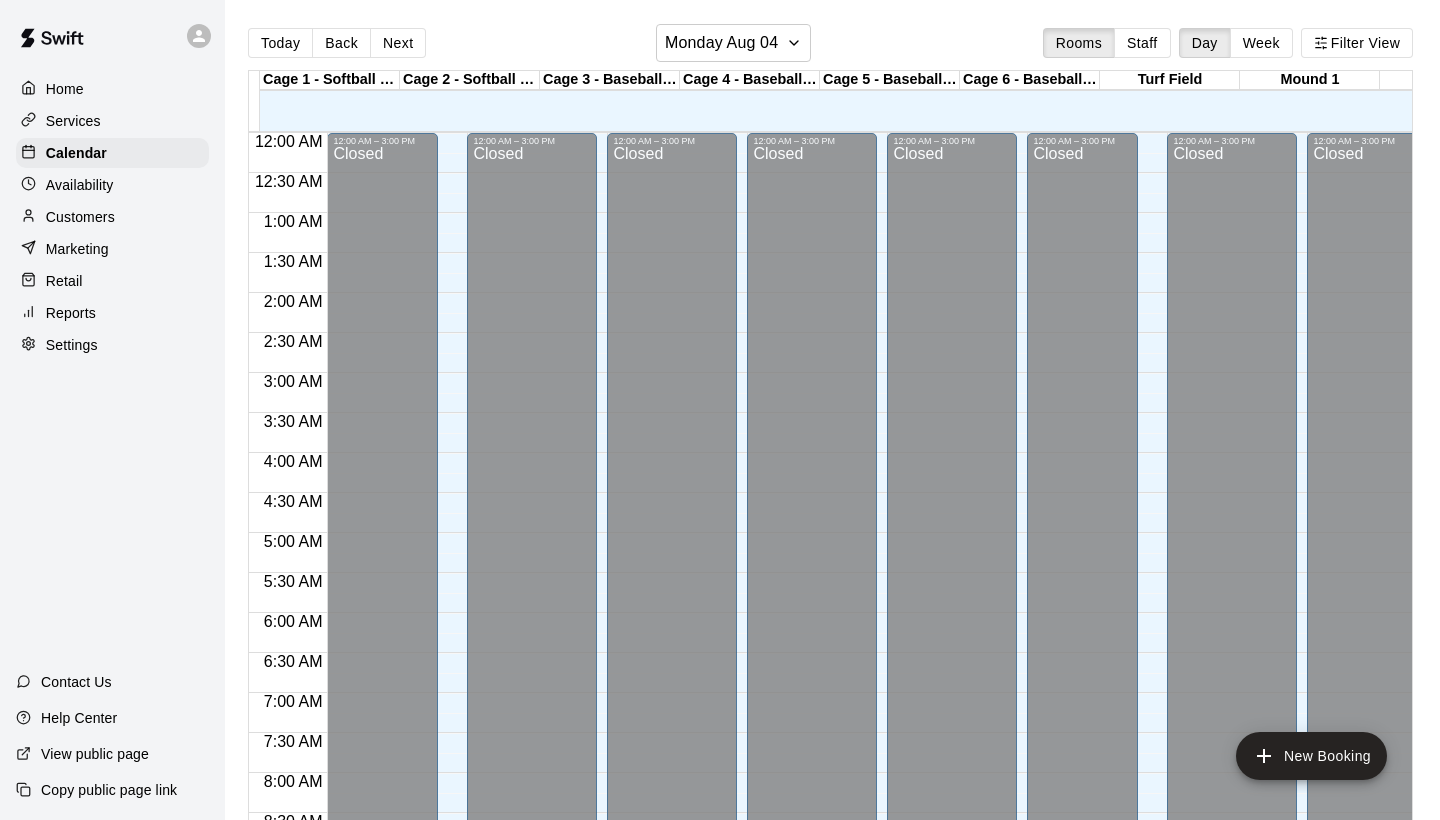 scroll, scrollTop: 0, scrollLeft: 0, axis: both 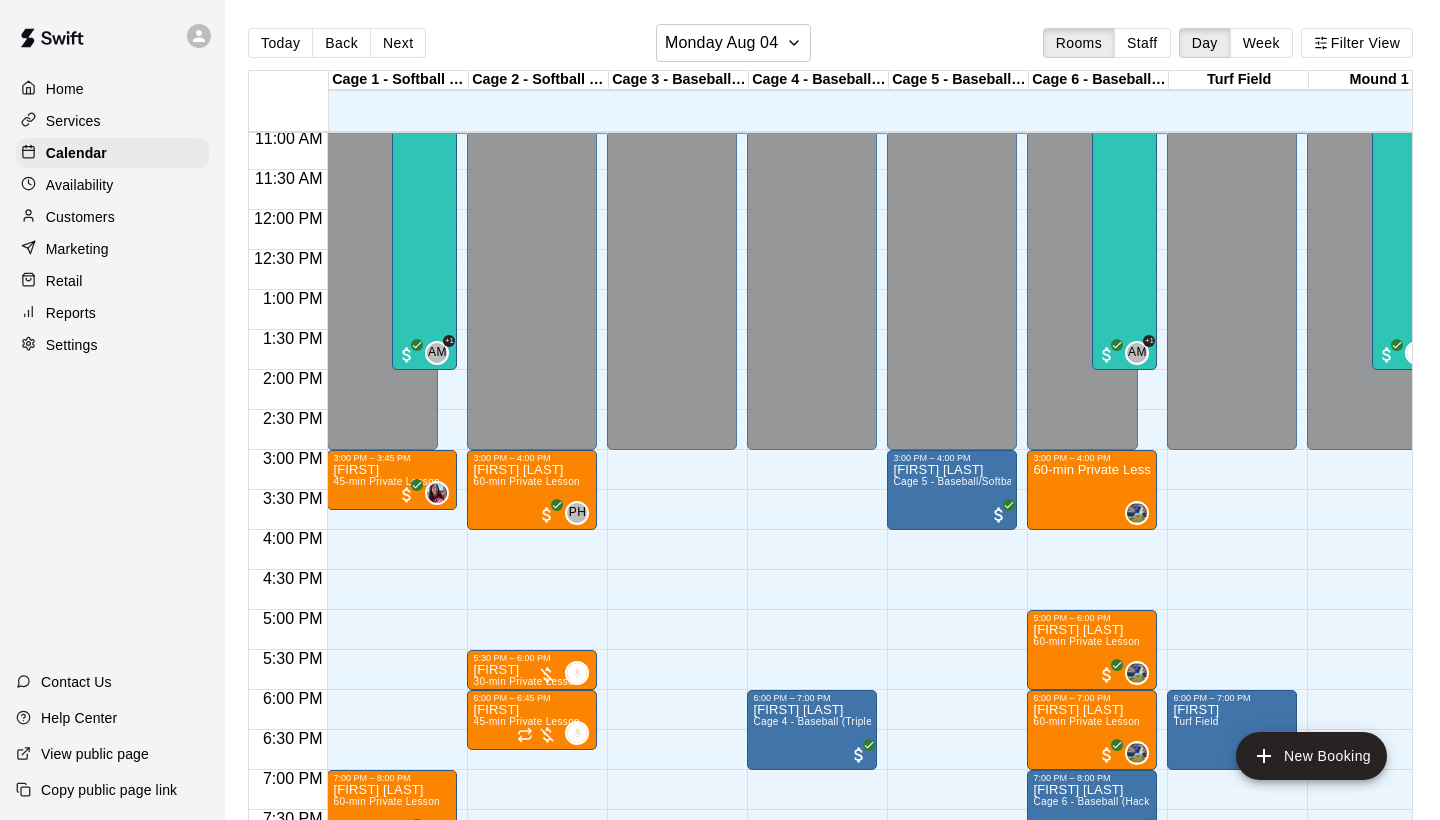 click on "Reports" at bounding box center [112, 313] 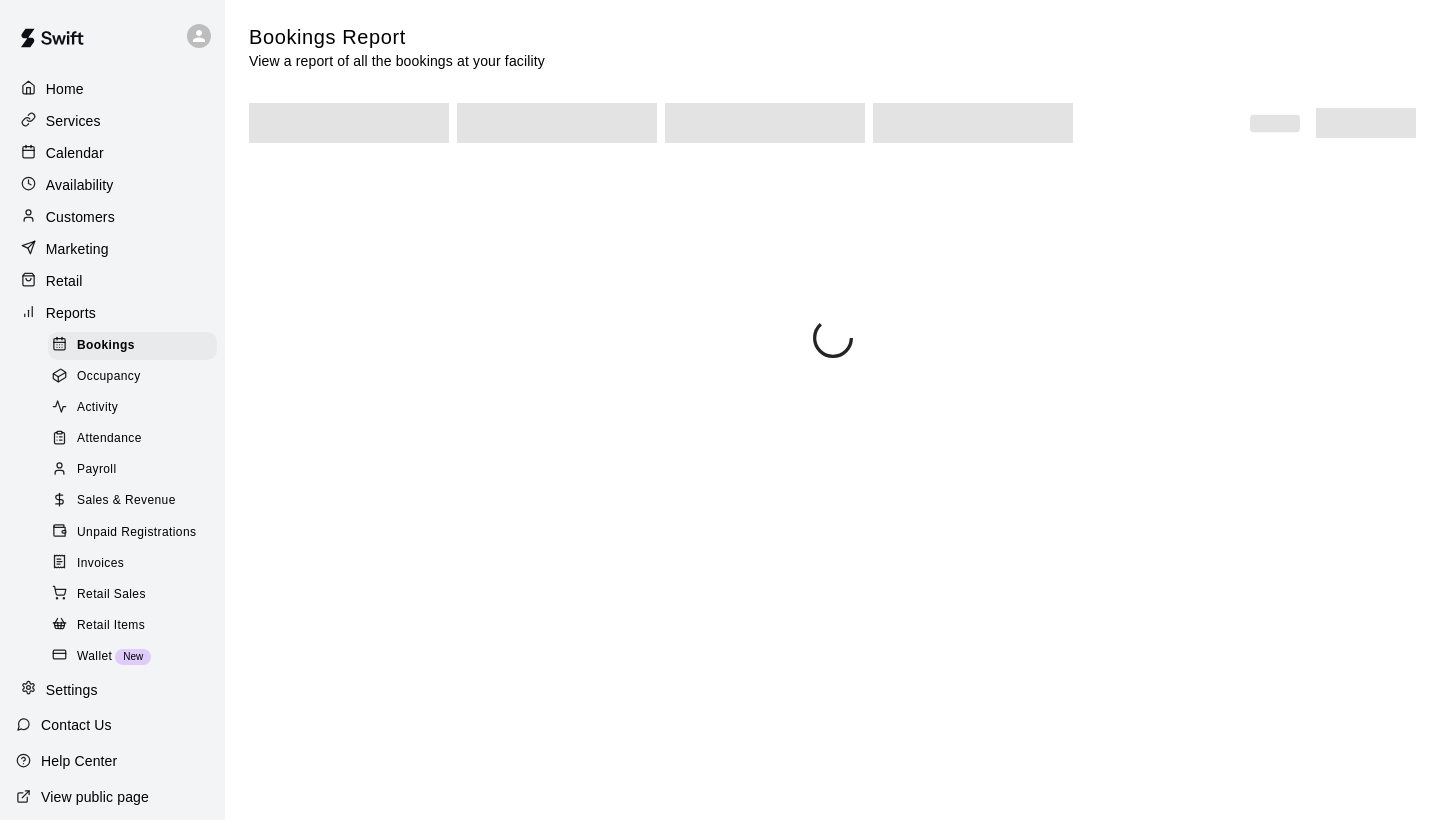 click on "Sales & Revenue" at bounding box center [126, 501] 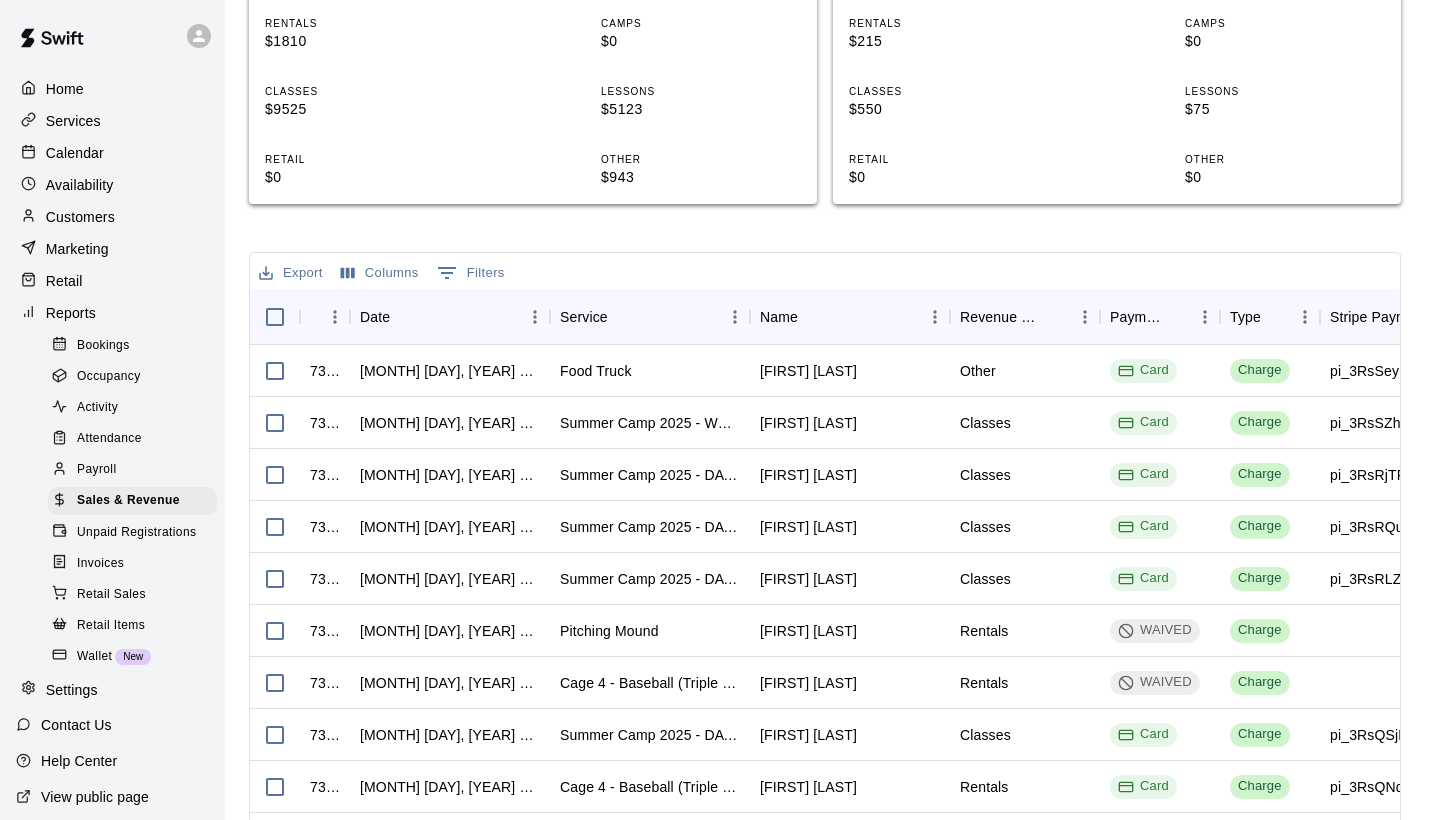 scroll, scrollTop: 536, scrollLeft: 0, axis: vertical 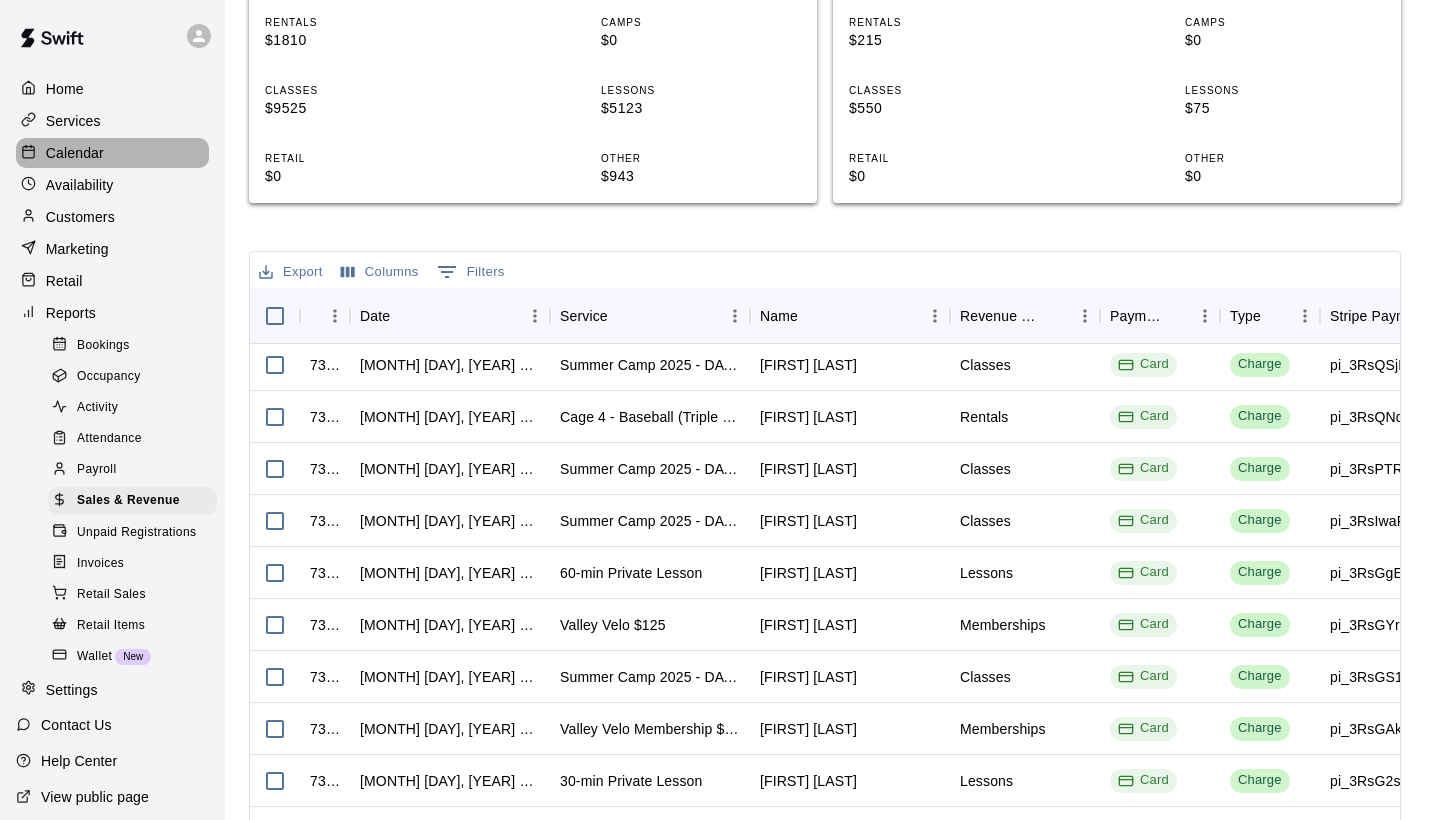 click on "Calendar" at bounding box center (75, 153) 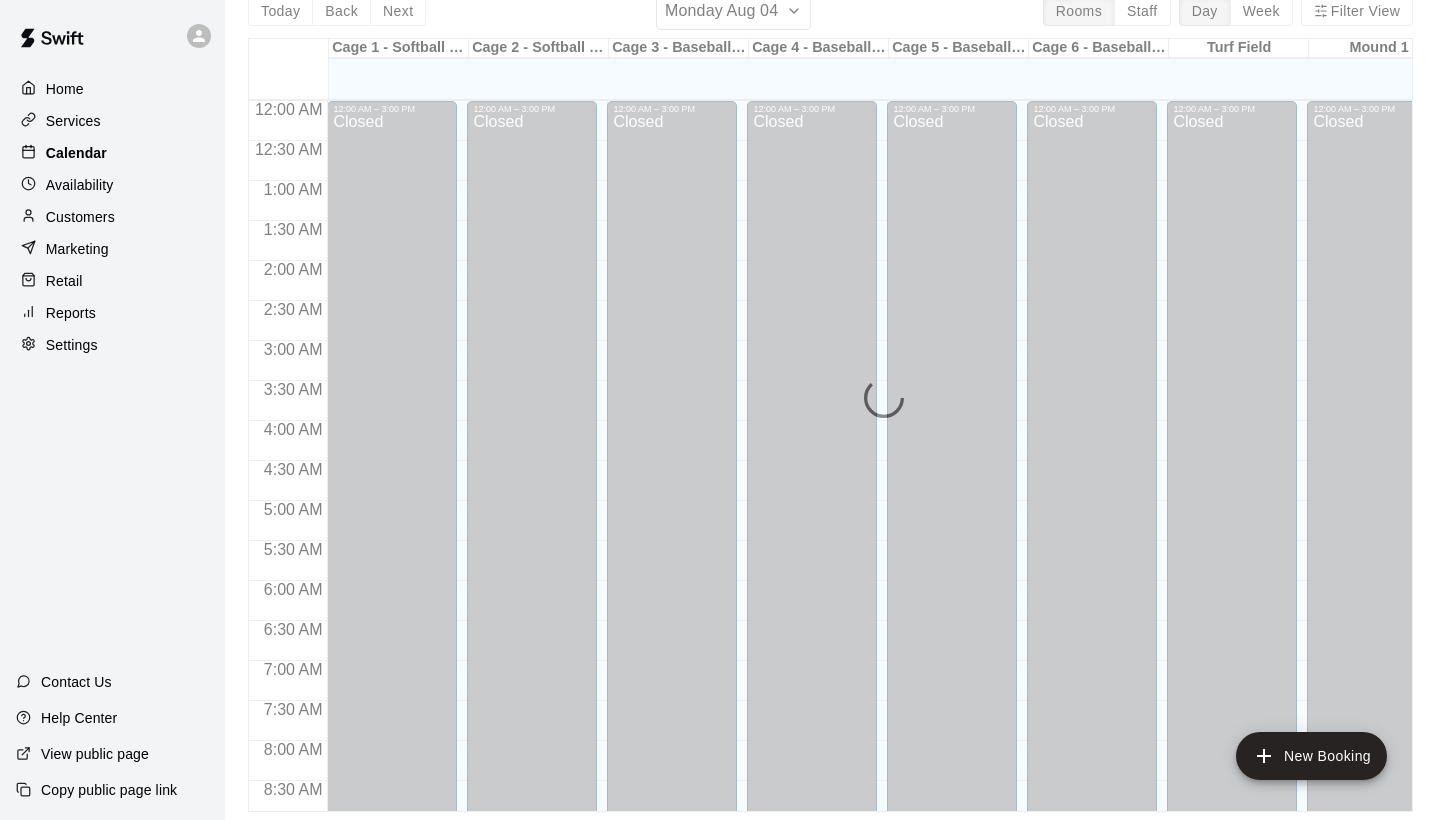 scroll, scrollTop: 0, scrollLeft: 0, axis: both 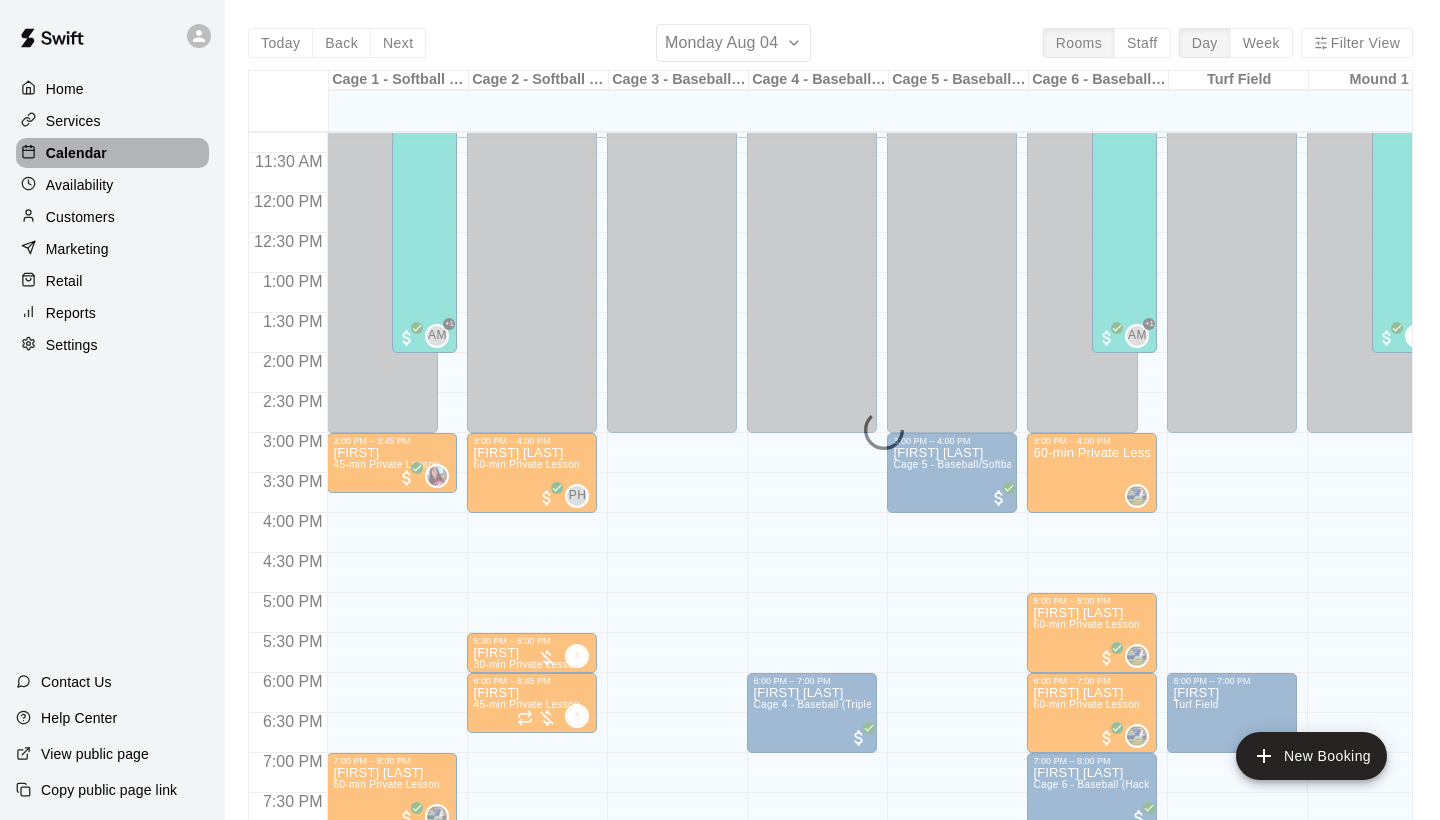 click on "Calendar" at bounding box center (112, 153) 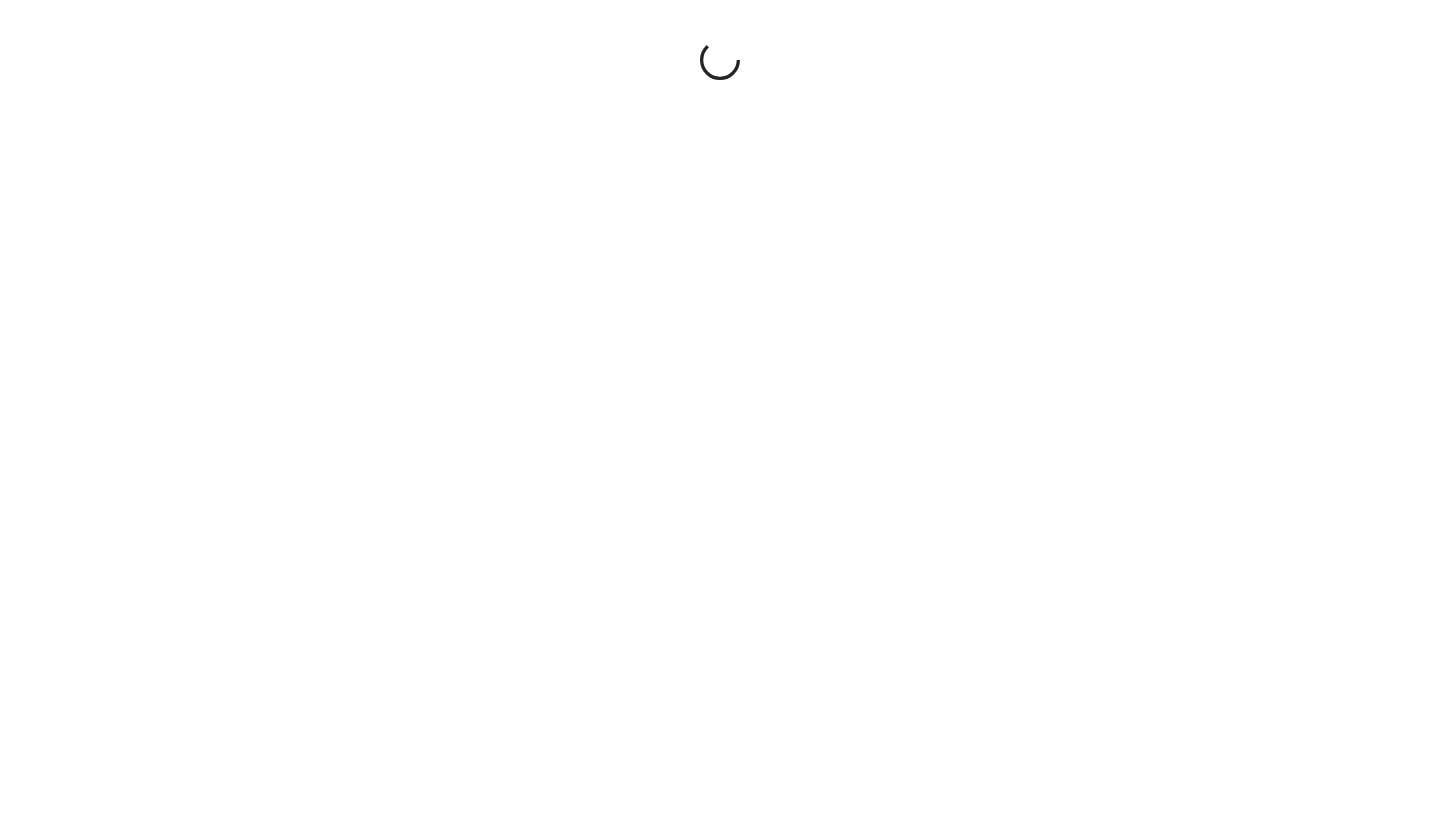 scroll, scrollTop: 0, scrollLeft: 0, axis: both 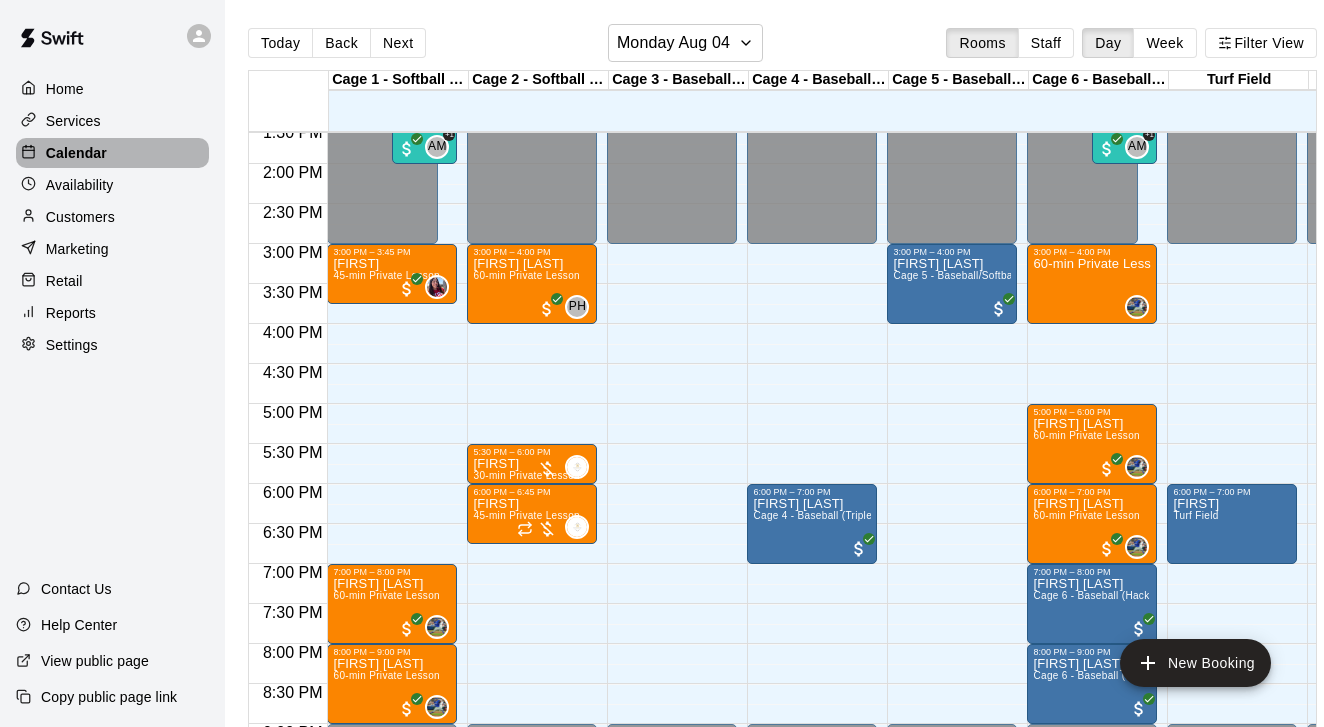 click on "Calendar" at bounding box center (76, 153) 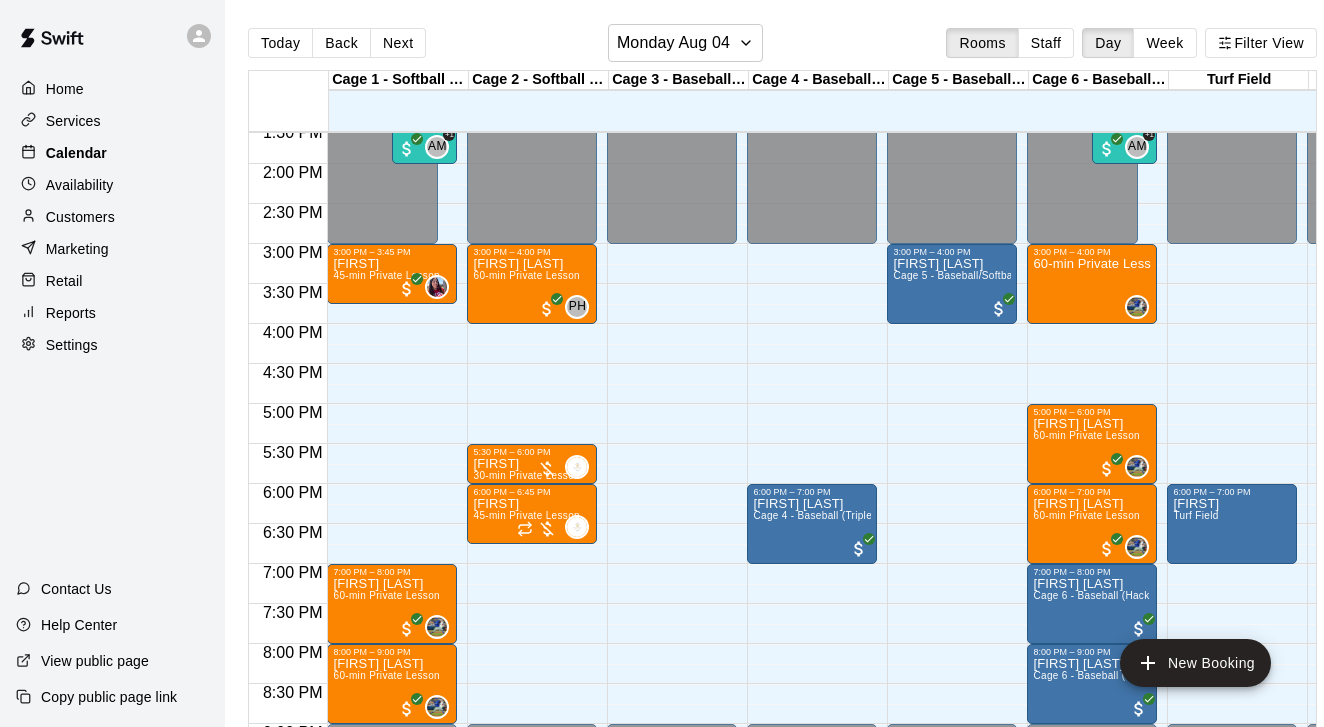click on "Calendar" at bounding box center [112, 153] 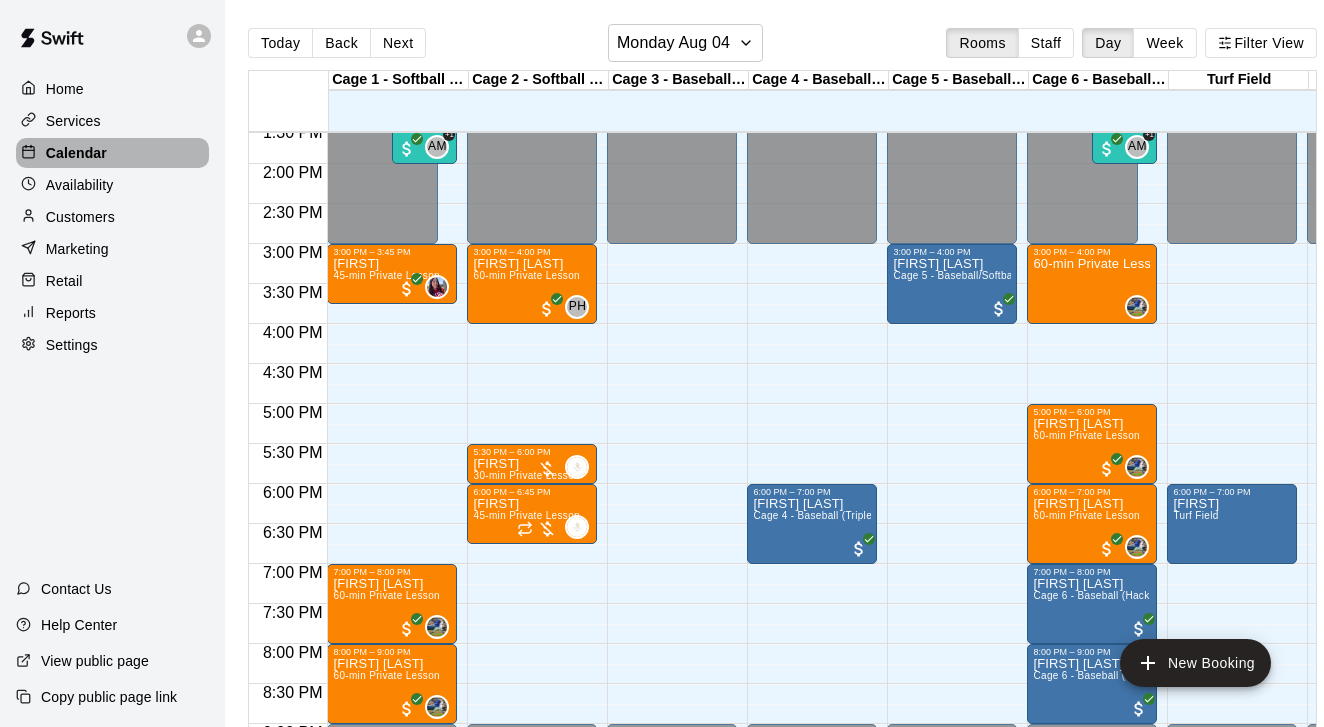 click on "Calendar" at bounding box center [112, 153] 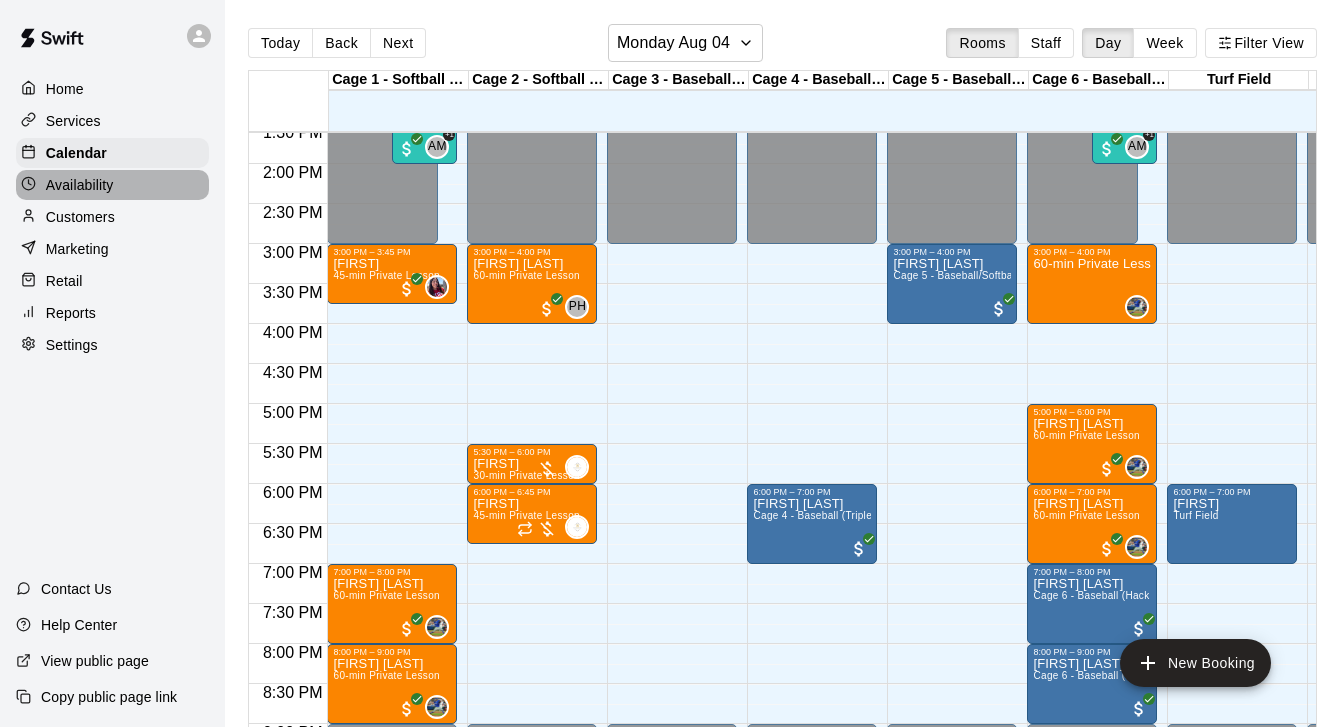 click on "Availability" at bounding box center [112, 185] 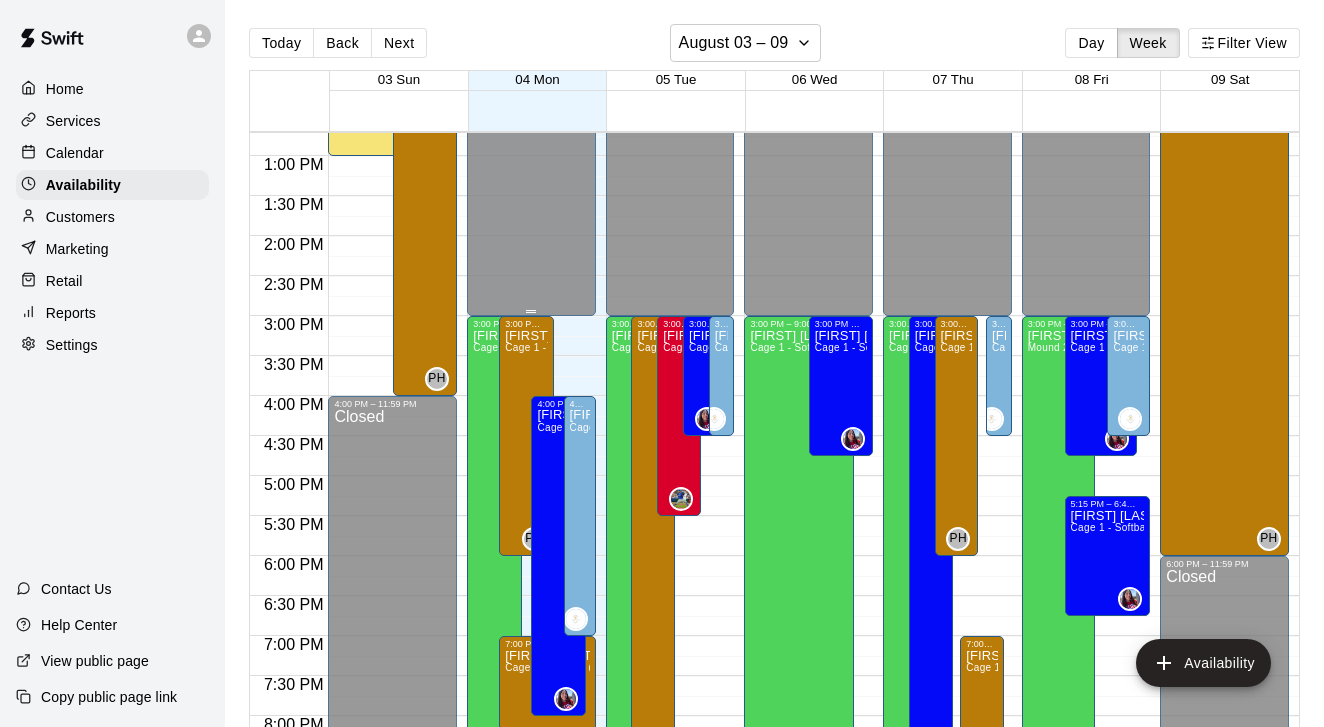 scroll, scrollTop: 1018, scrollLeft: 0, axis: vertical 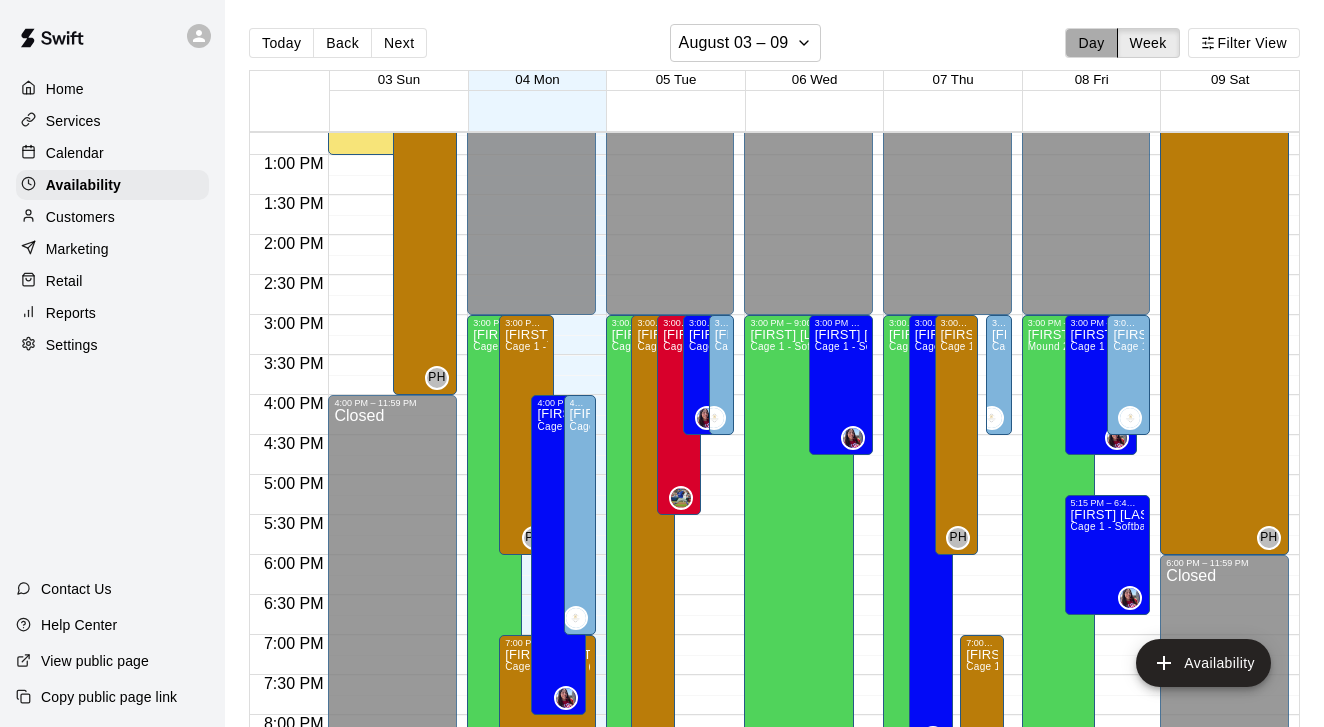 click on "Day" at bounding box center [1091, 43] 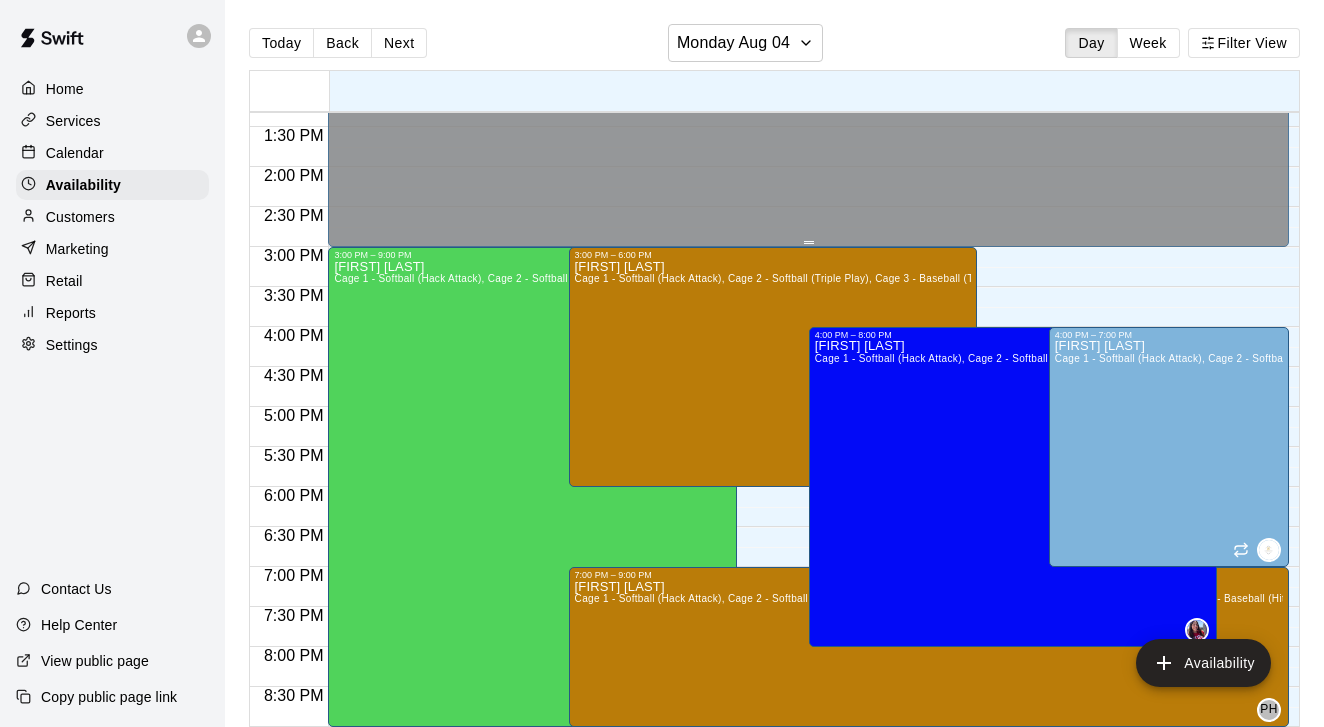 scroll, scrollTop: 1069, scrollLeft: 0, axis: vertical 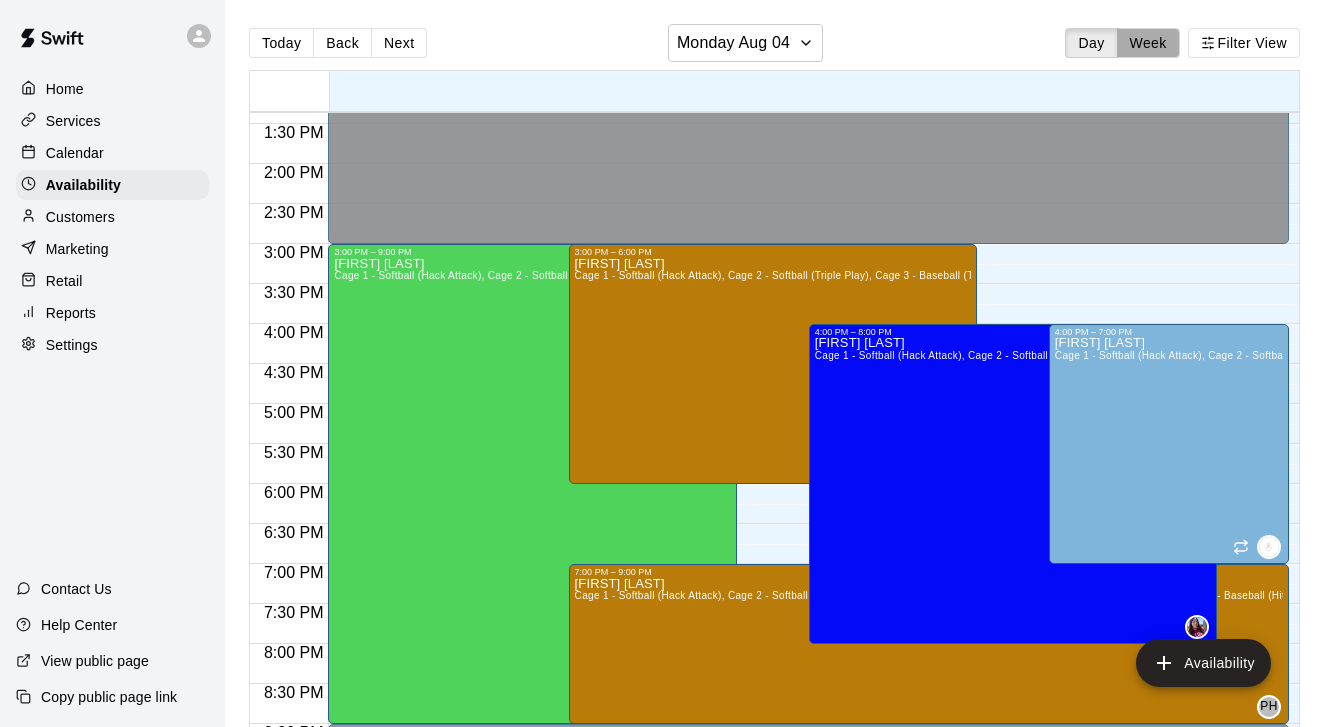 click on "Week" at bounding box center [1148, 43] 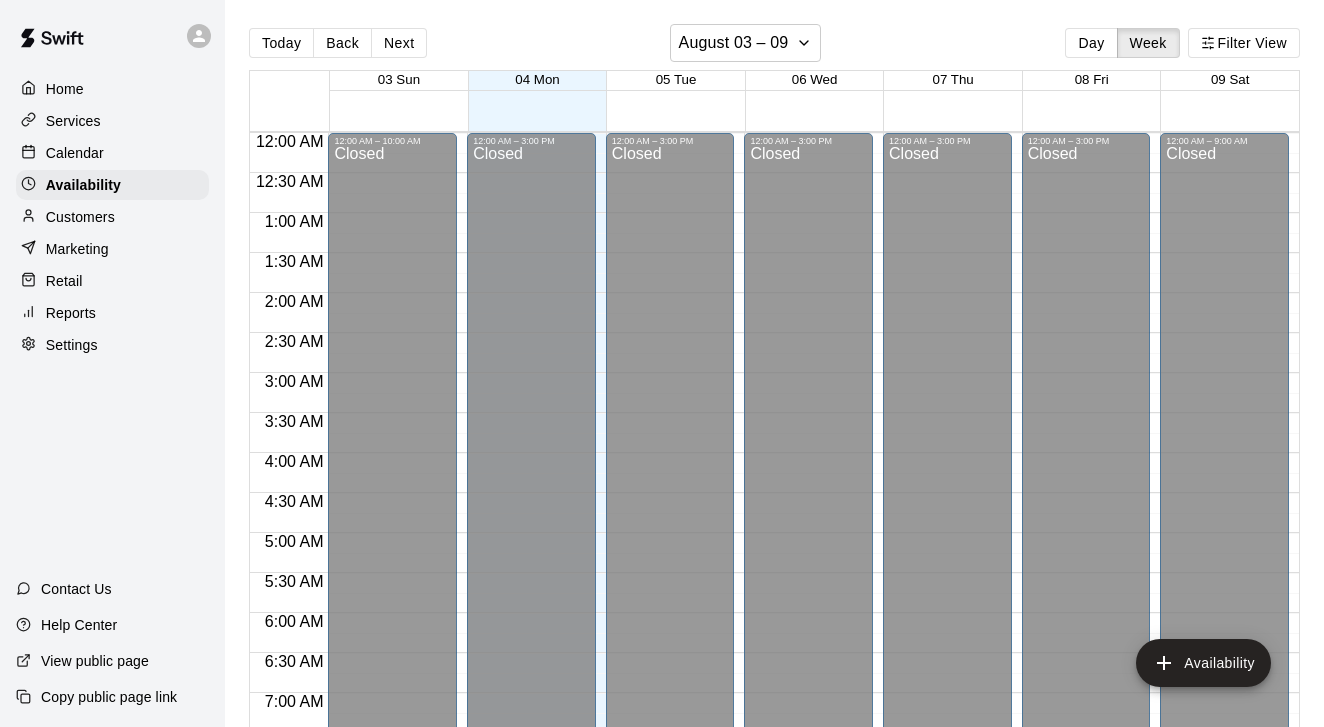 scroll, scrollTop: 911, scrollLeft: 0, axis: vertical 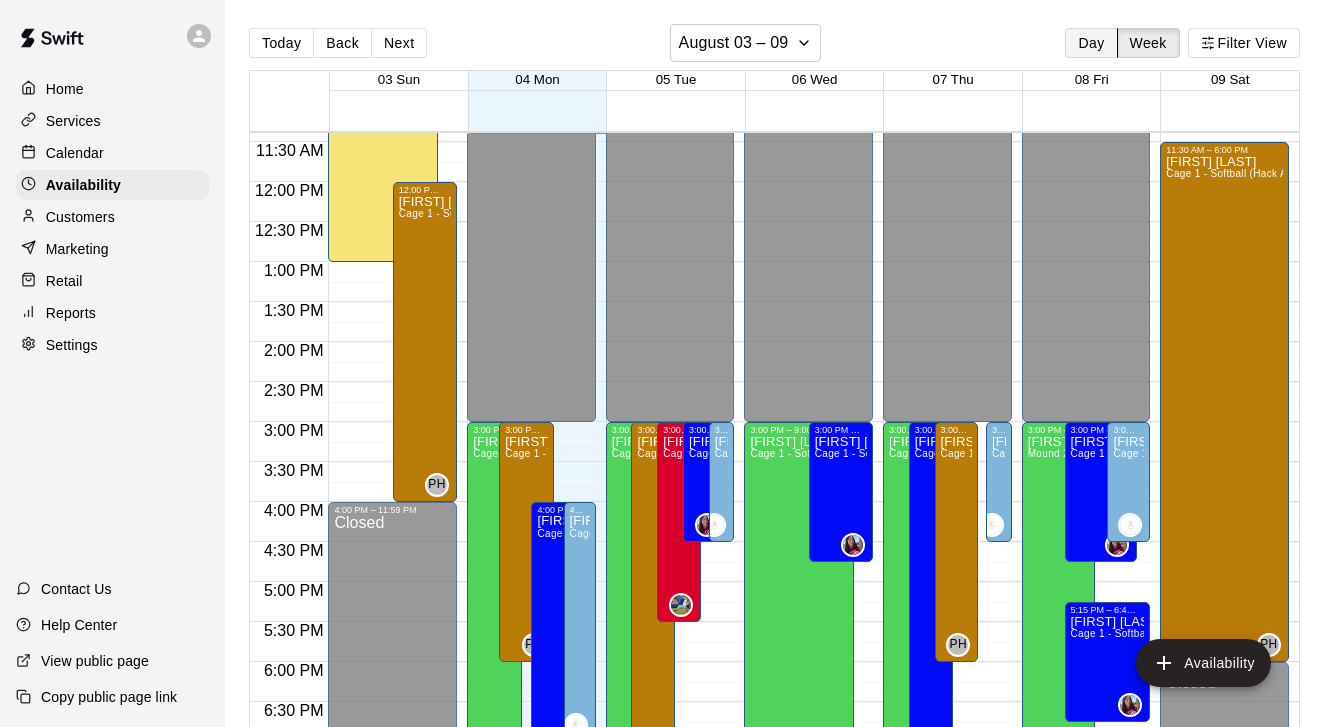 click on "Day" at bounding box center (1091, 43) 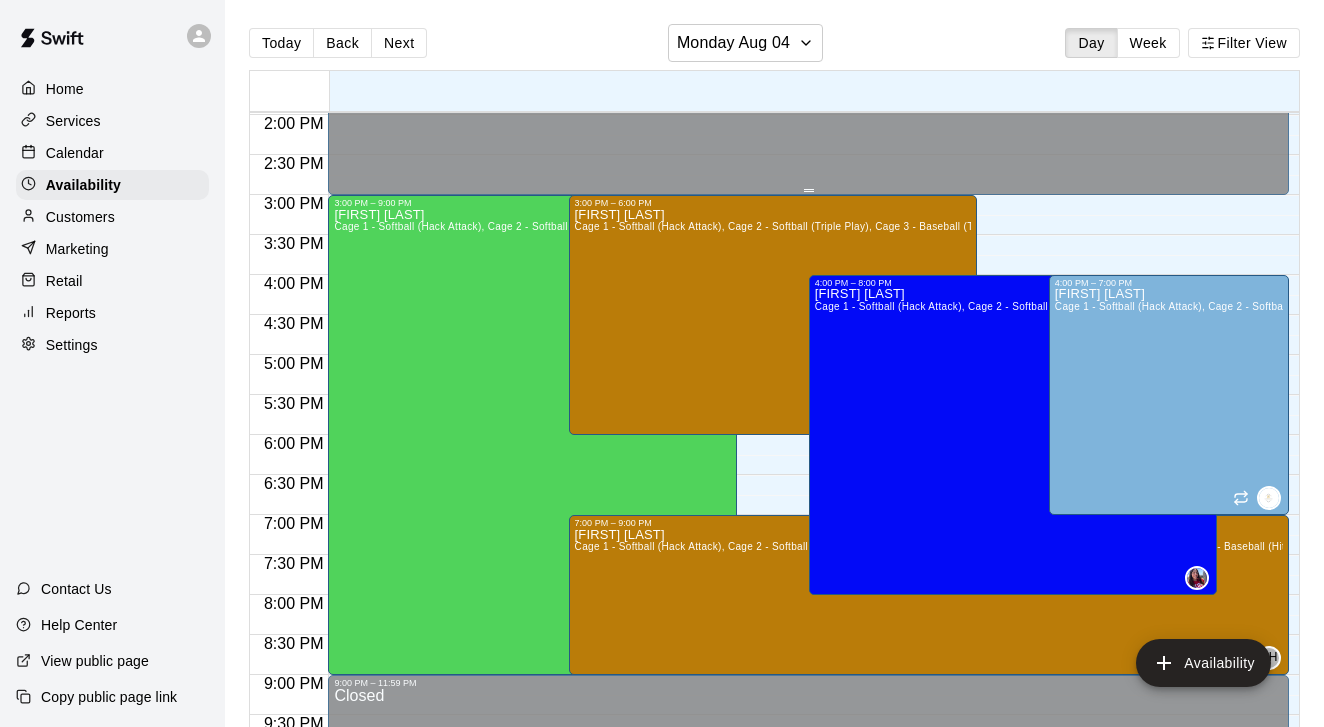 scroll, scrollTop: 1159, scrollLeft: 0, axis: vertical 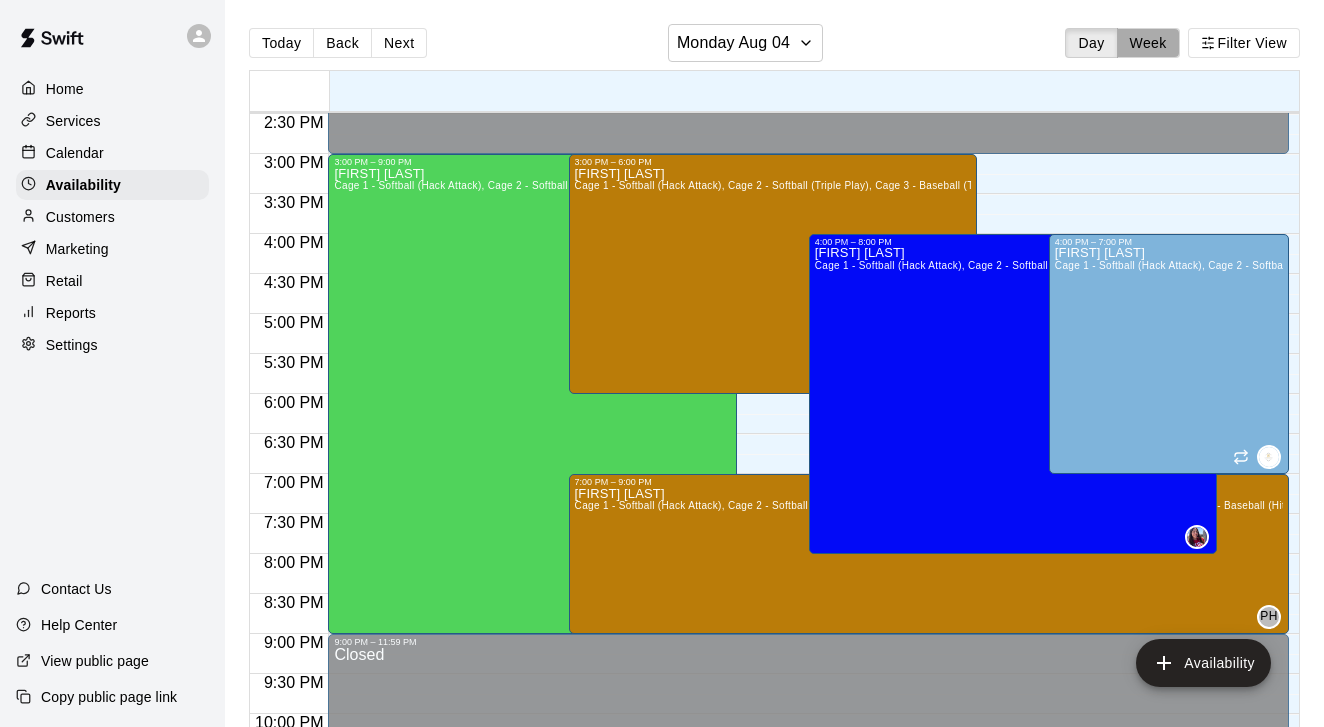 click on "Week" at bounding box center [1148, 43] 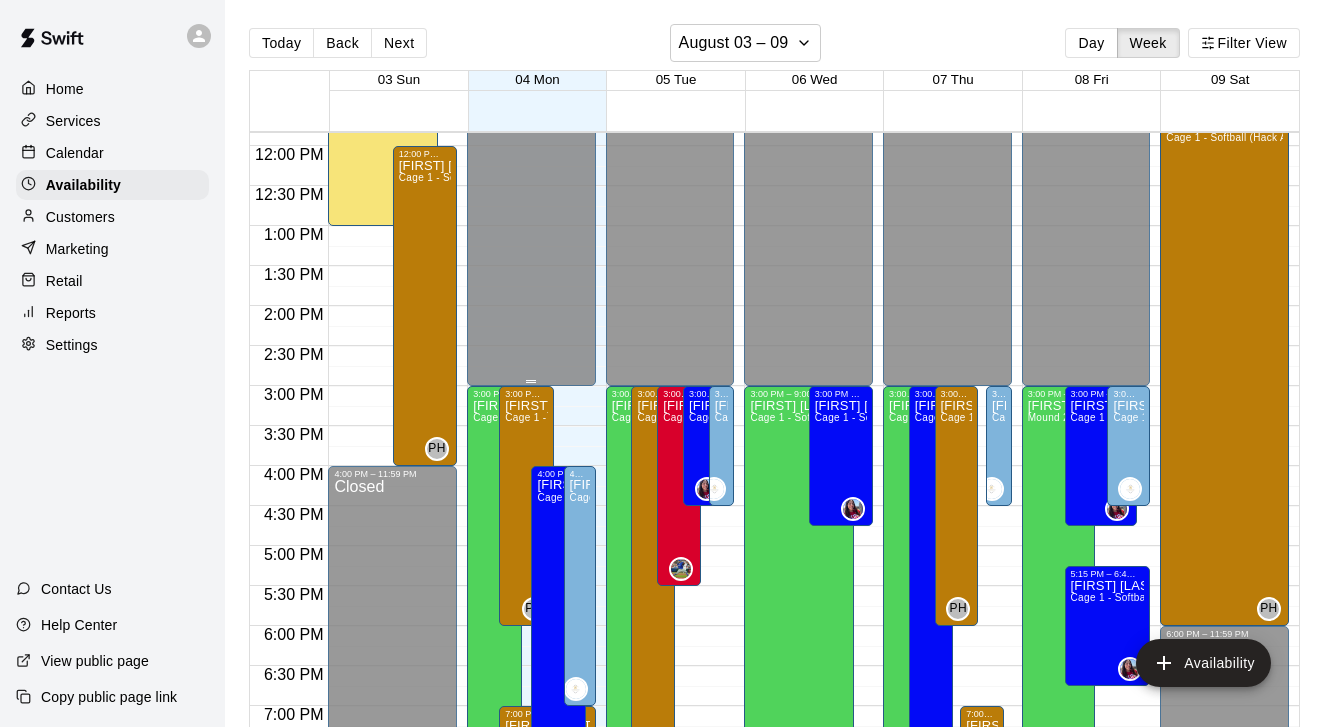 scroll, scrollTop: 953, scrollLeft: 0, axis: vertical 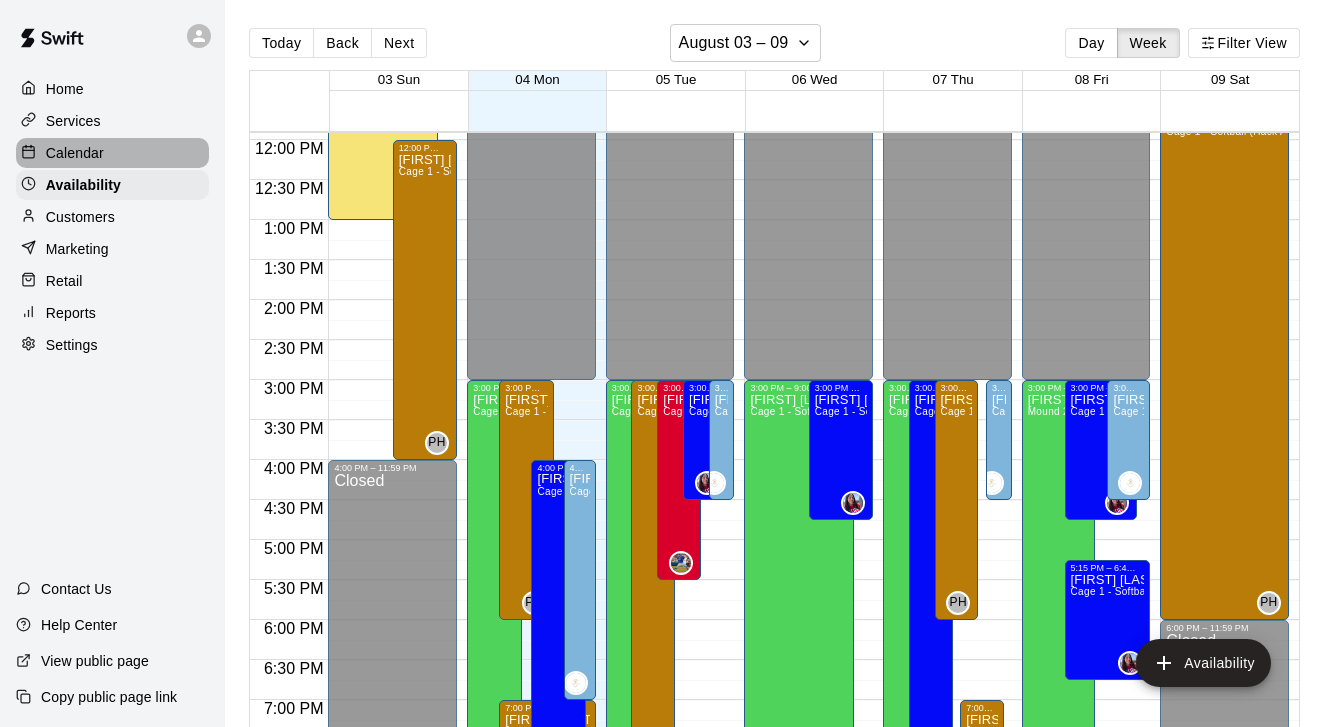 click on "Calendar" at bounding box center [112, 153] 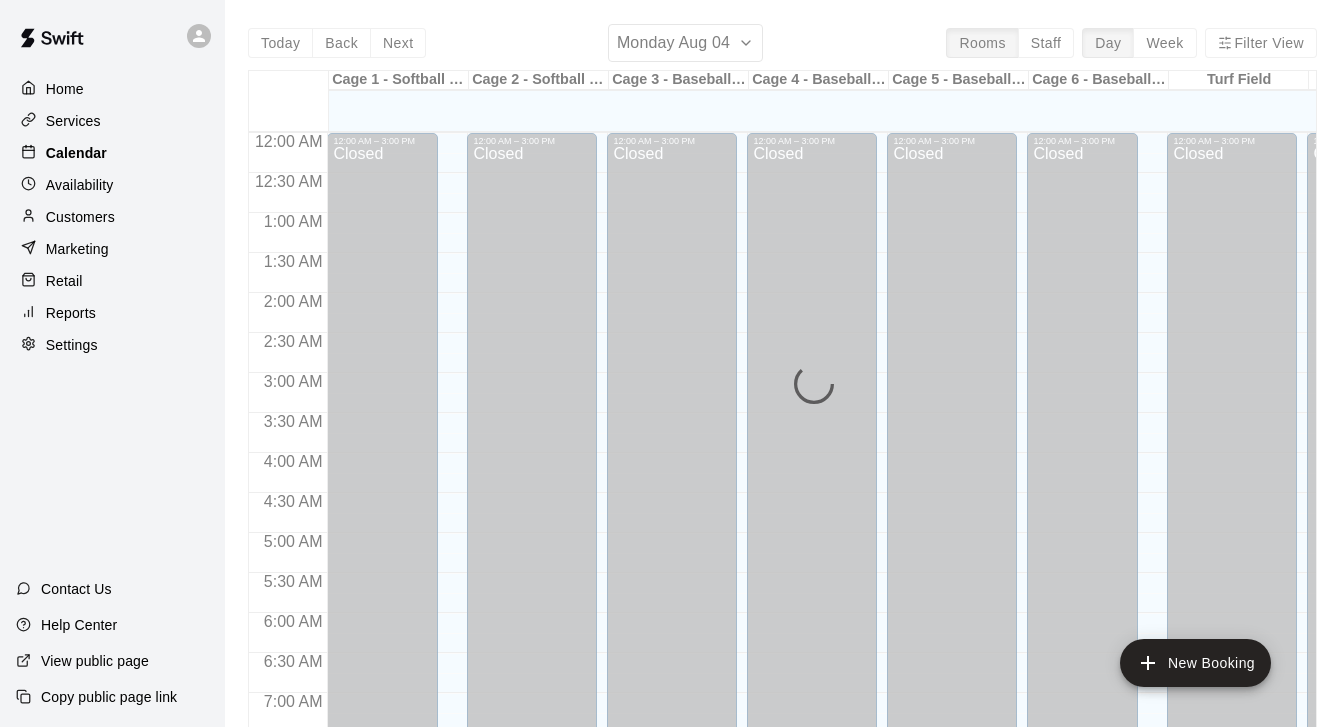 scroll, scrollTop: 912, scrollLeft: 0, axis: vertical 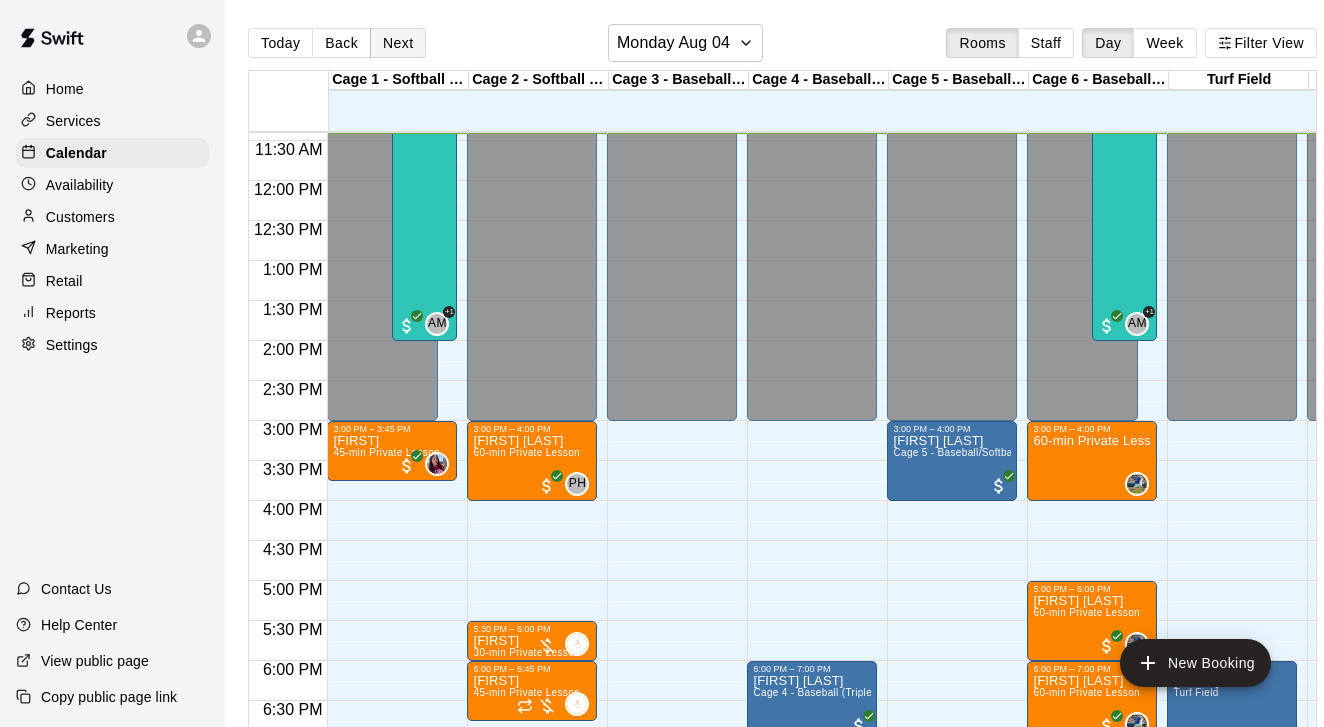 click on "Next" at bounding box center (398, 43) 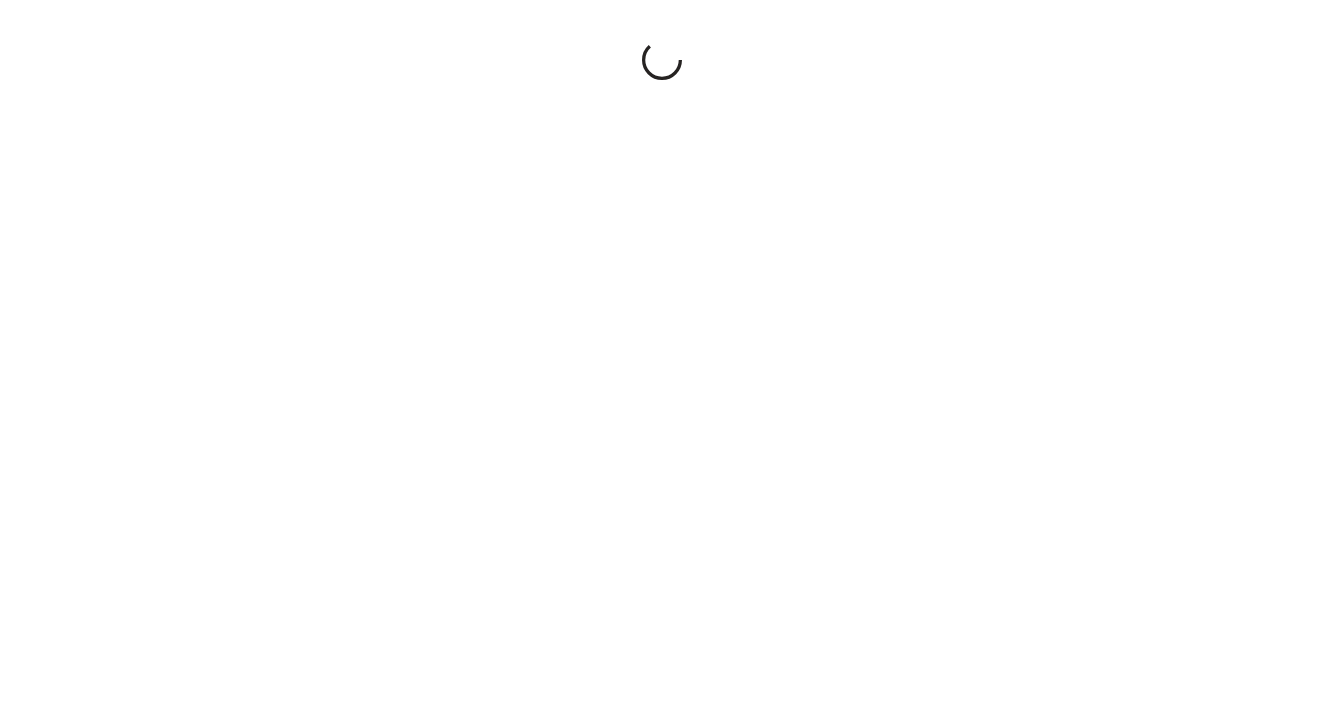 scroll, scrollTop: 0, scrollLeft: 0, axis: both 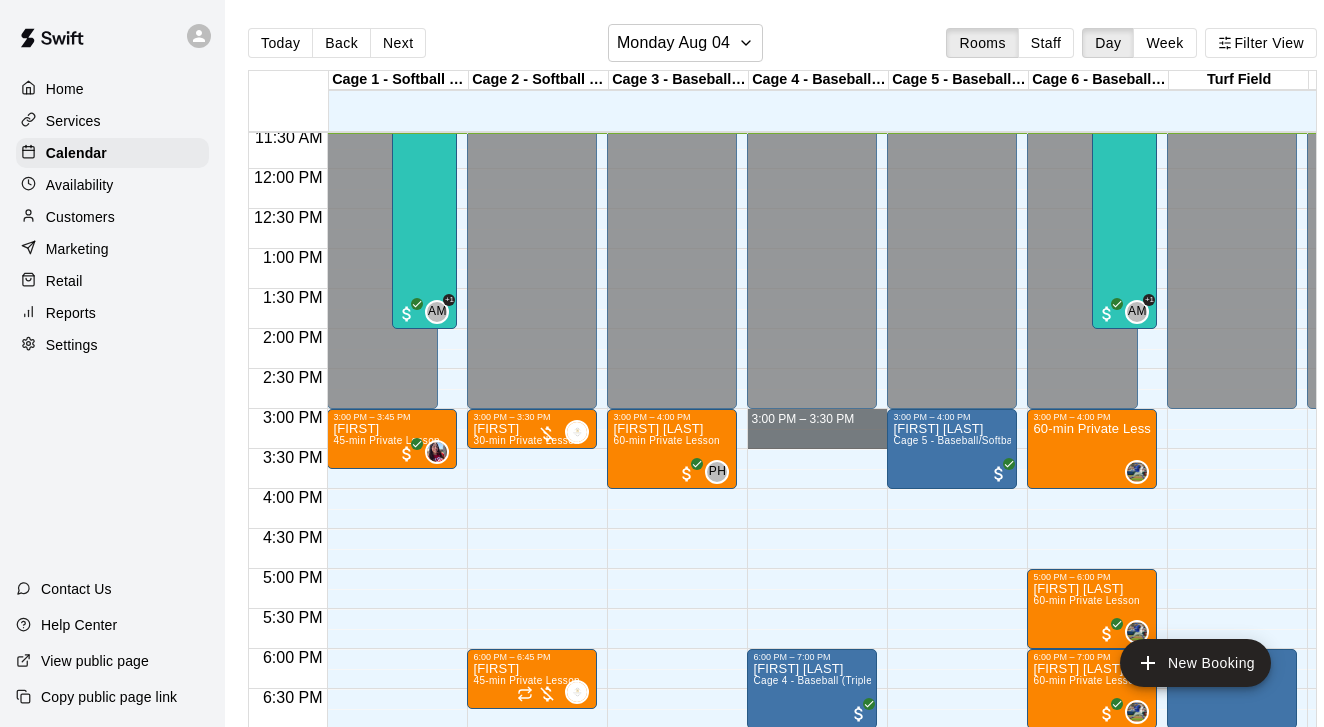 drag, startPoint x: 767, startPoint y: 414, endPoint x: 769, endPoint y: 433, distance: 19.104973 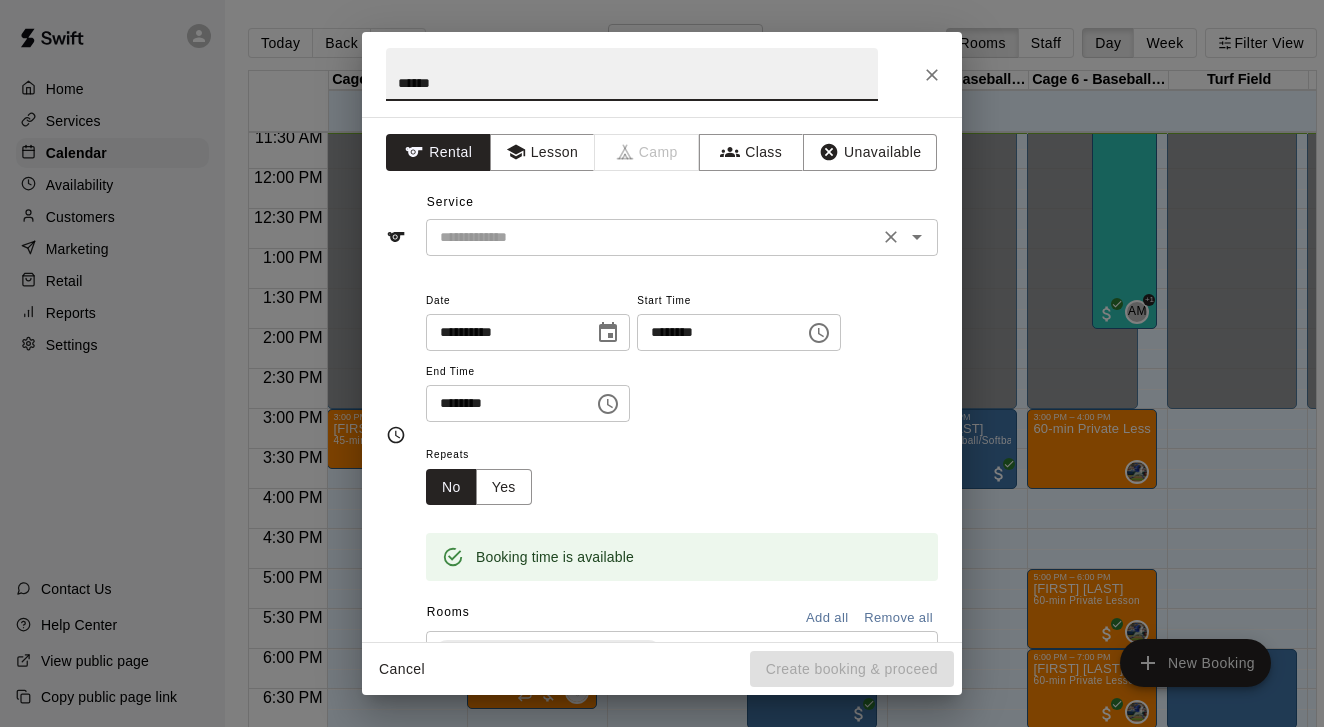 click on "​" at bounding box center [682, 237] 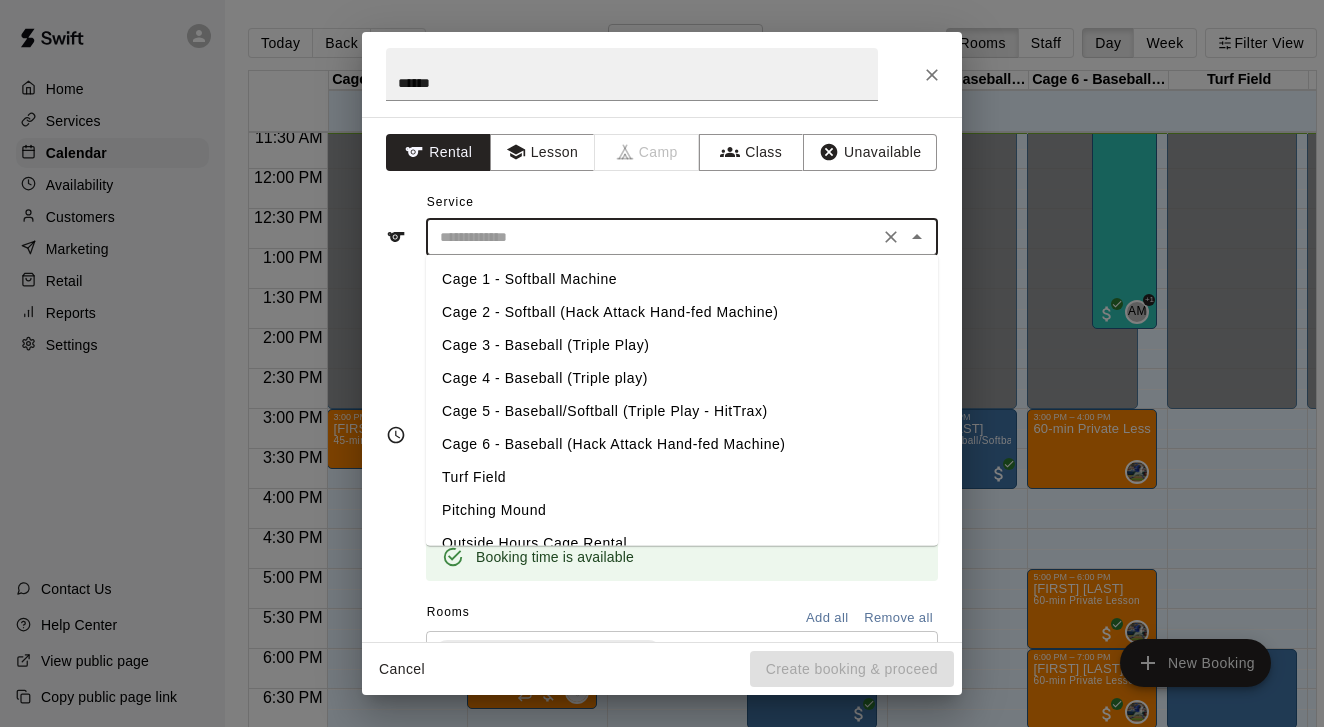 click on "Cage 4 - Baseball (Triple play)" at bounding box center [682, 378] 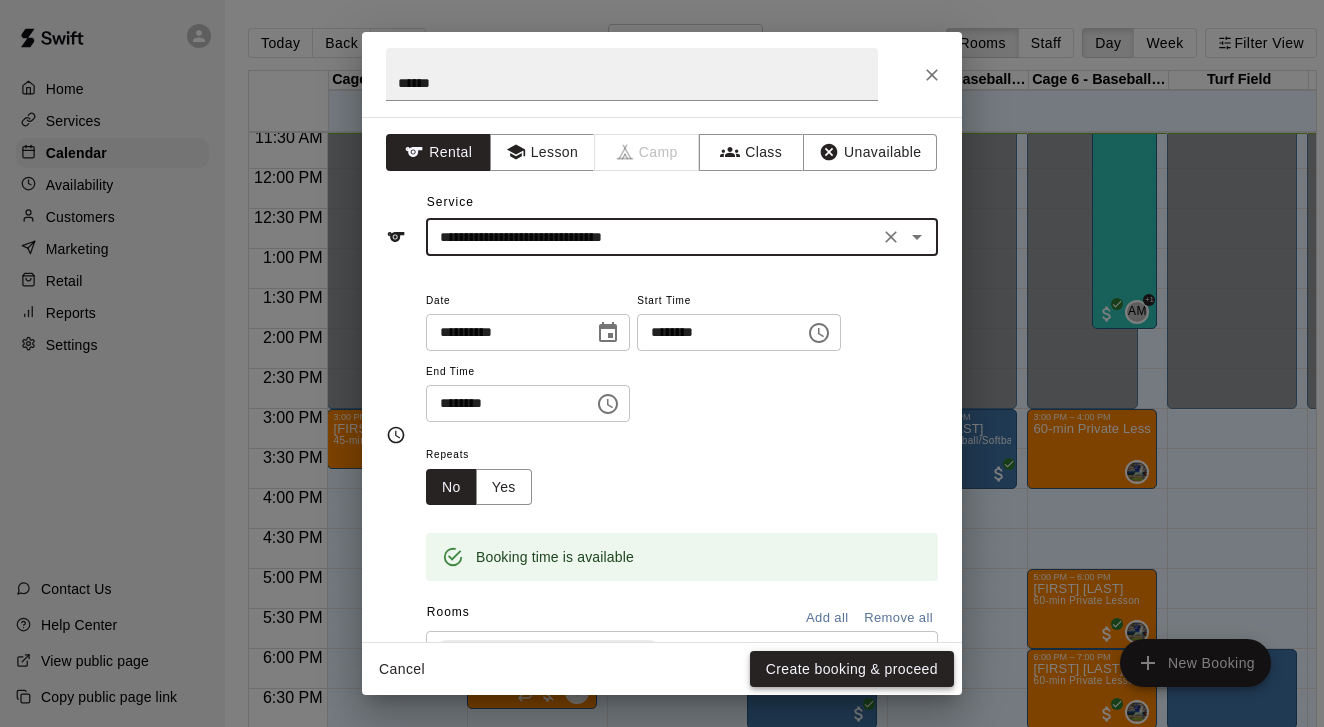 click on "Create booking & proceed" at bounding box center (852, 669) 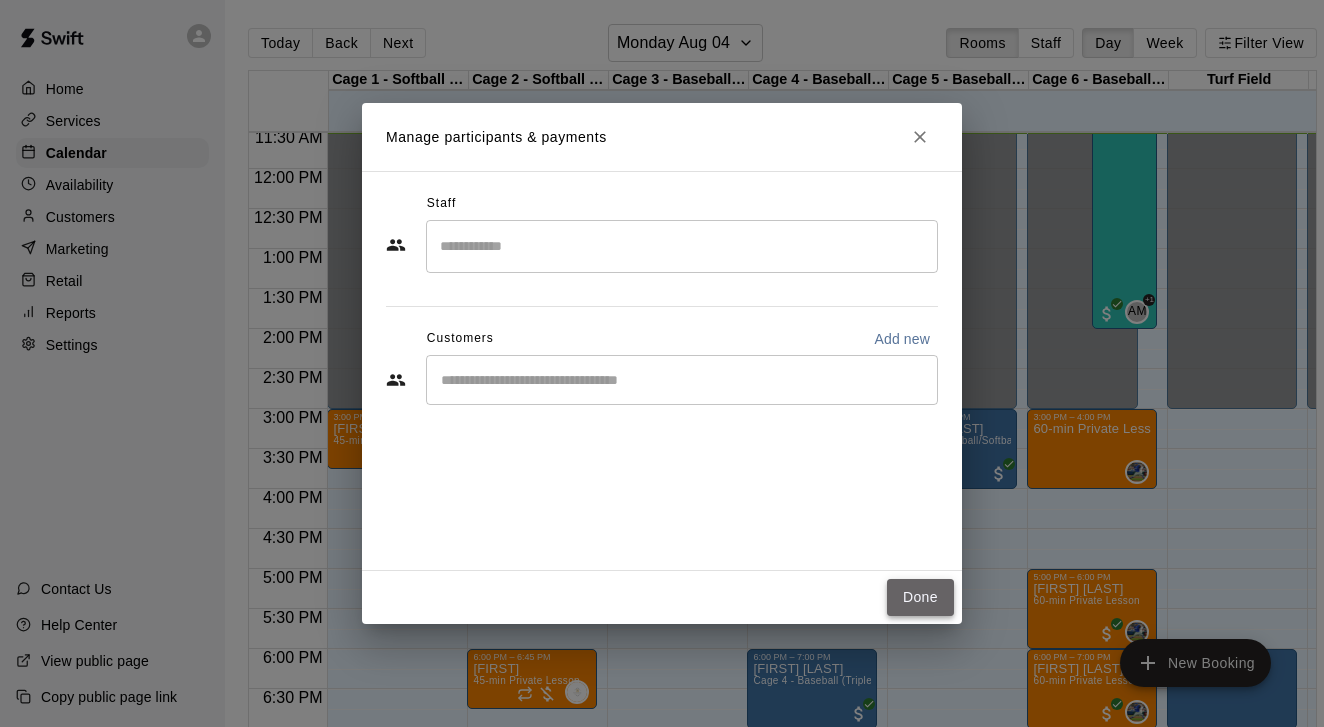 click on "Done" at bounding box center (920, 597) 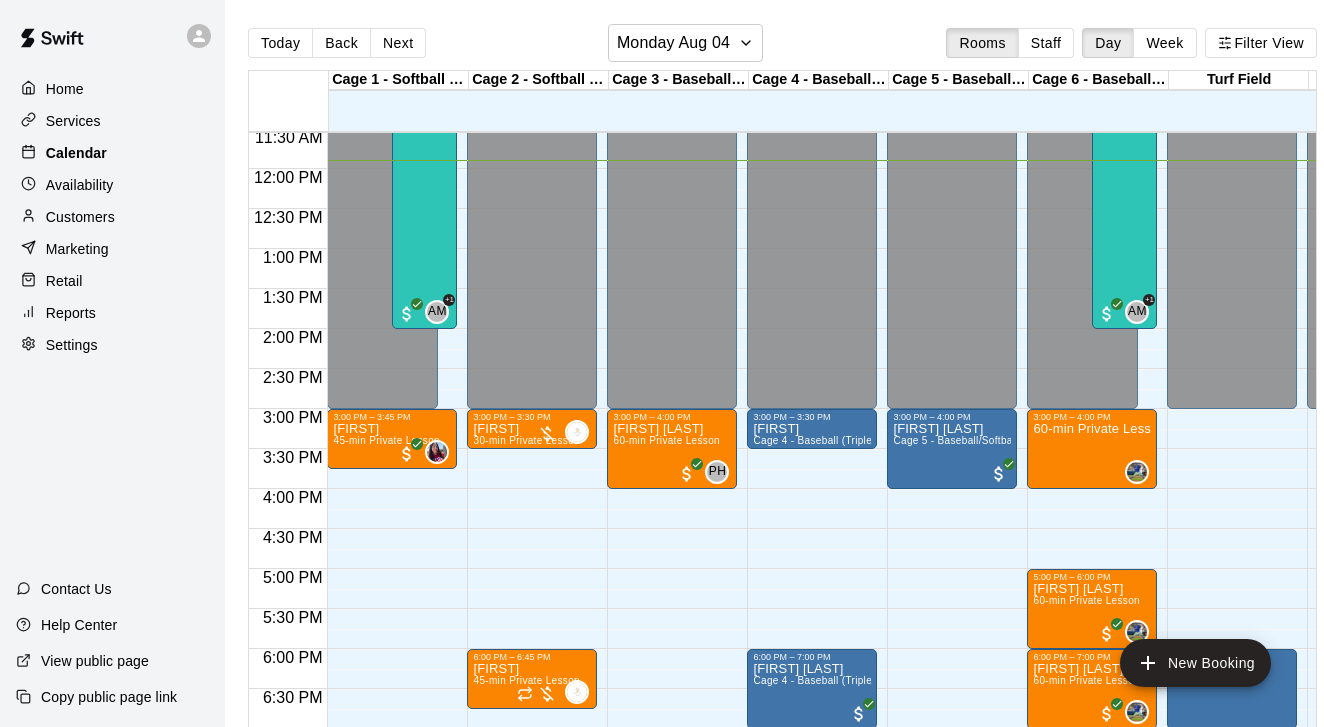 click on "Calendar" at bounding box center [76, 153] 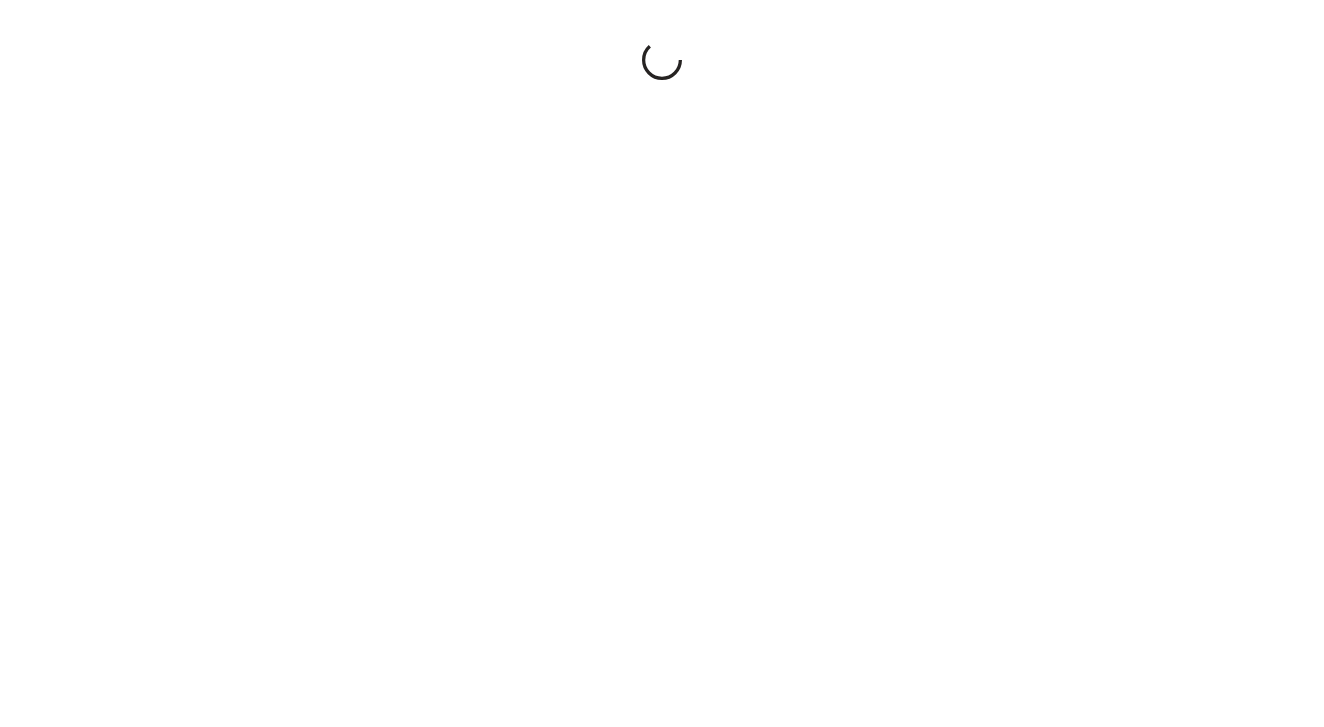scroll, scrollTop: 0, scrollLeft: 0, axis: both 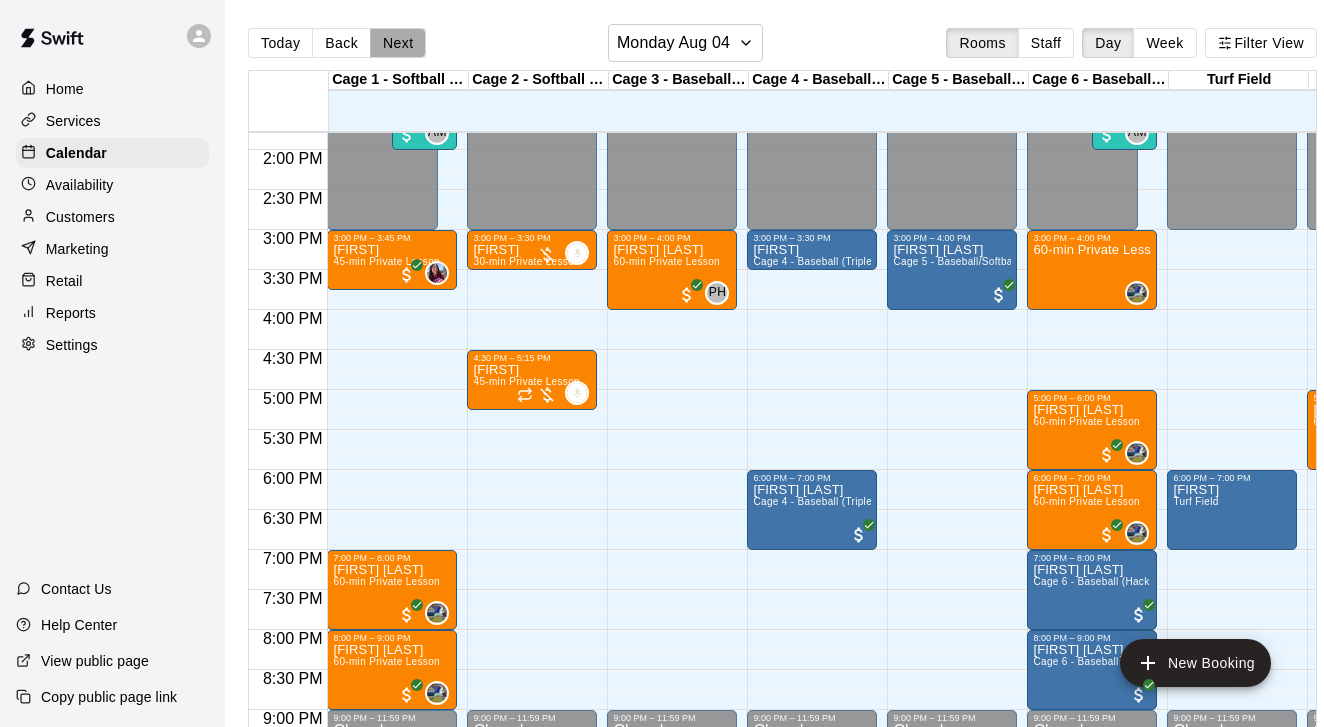 click on "Next" at bounding box center [398, 43] 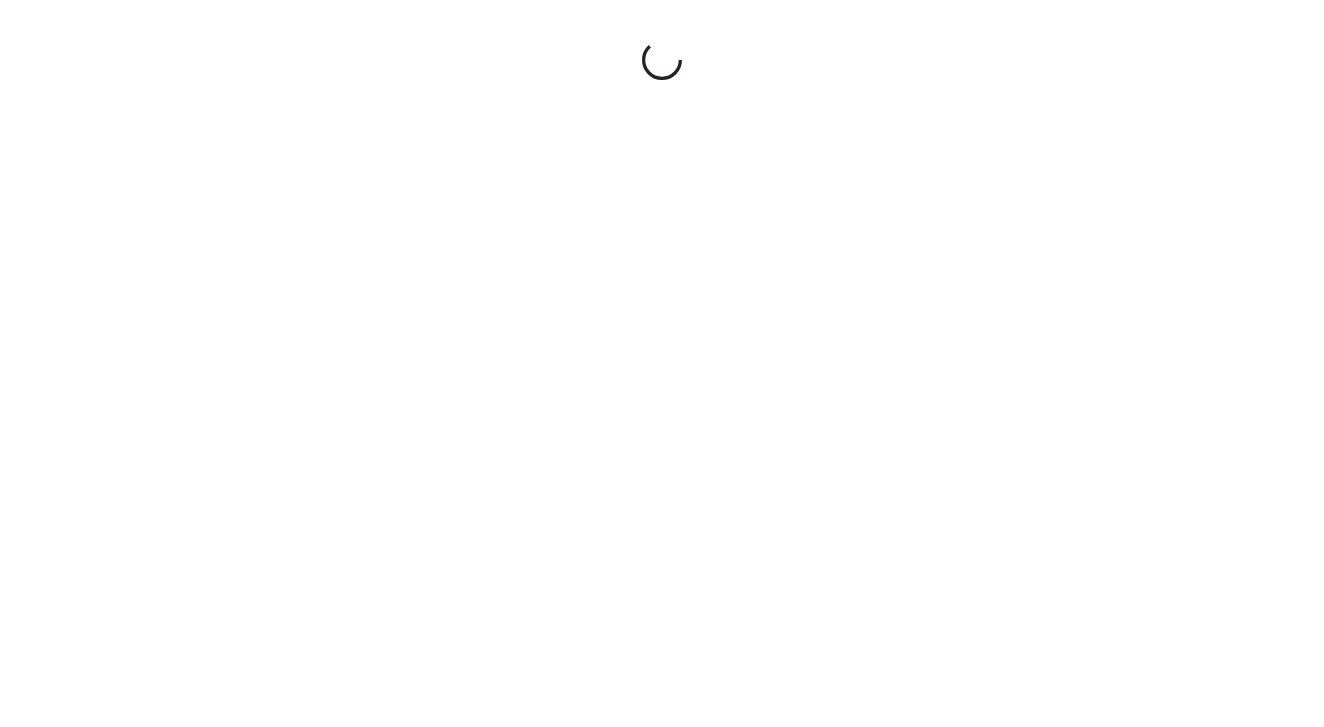scroll, scrollTop: 0, scrollLeft: 0, axis: both 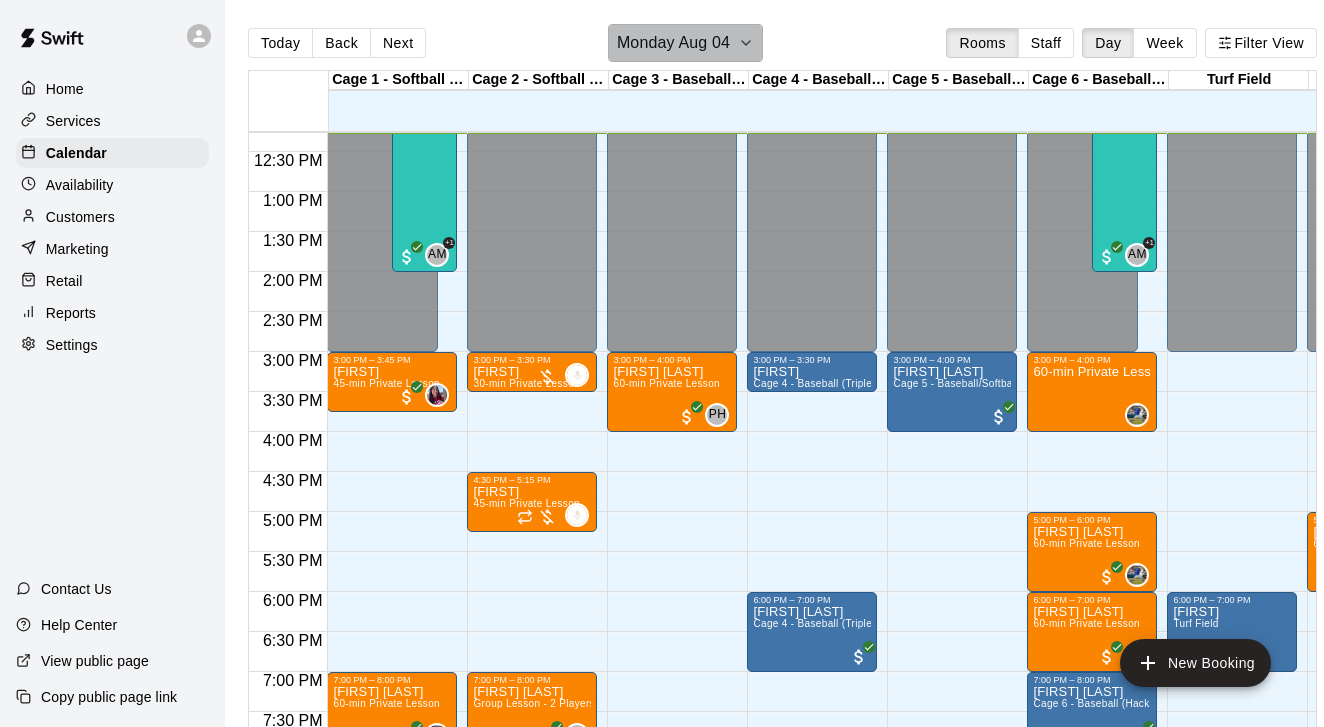 click on "Monday Aug 04" at bounding box center [673, 43] 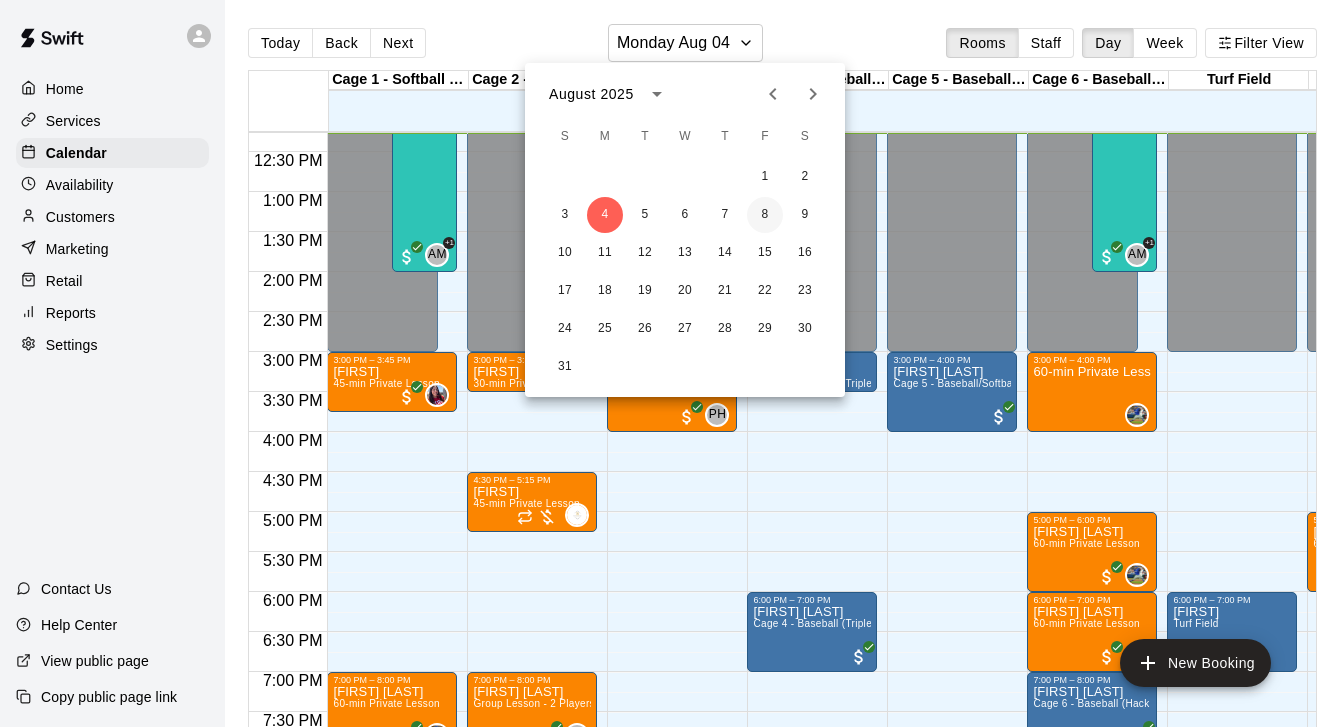 click on "8" at bounding box center (765, 215) 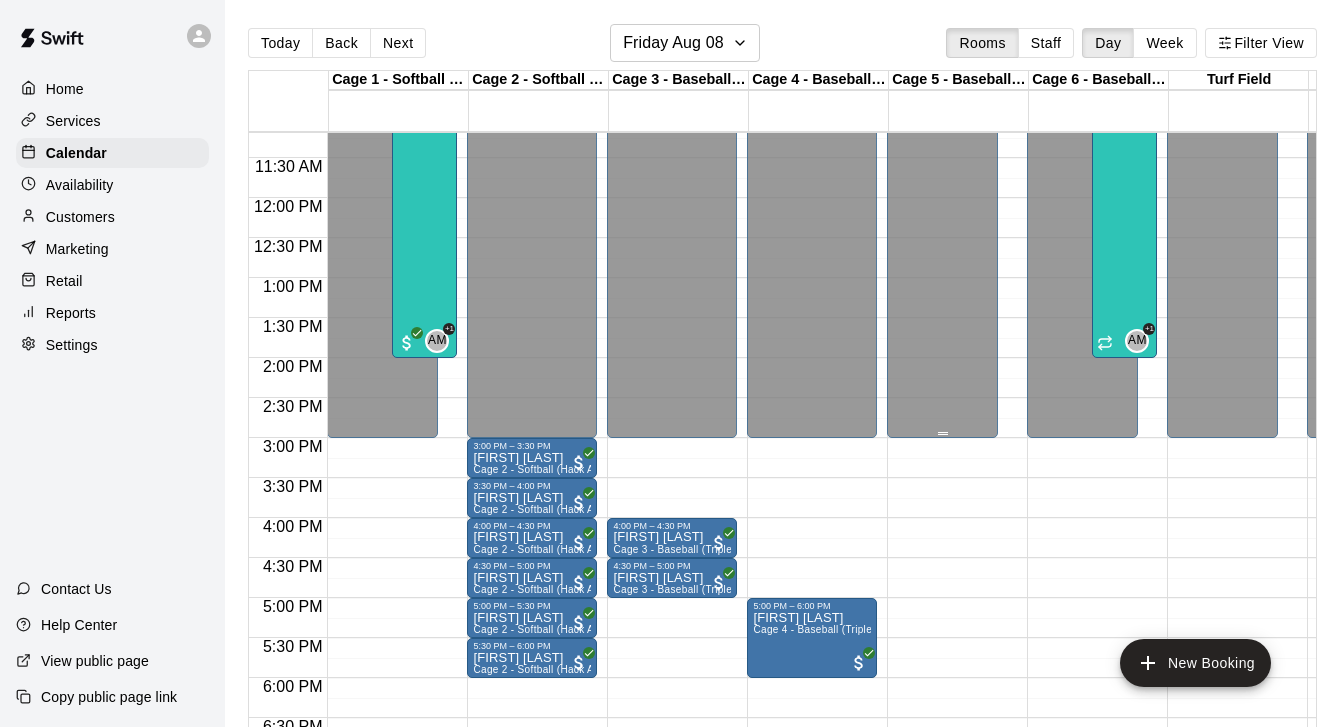 scroll, scrollTop: 955, scrollLeft: 1, axis: both 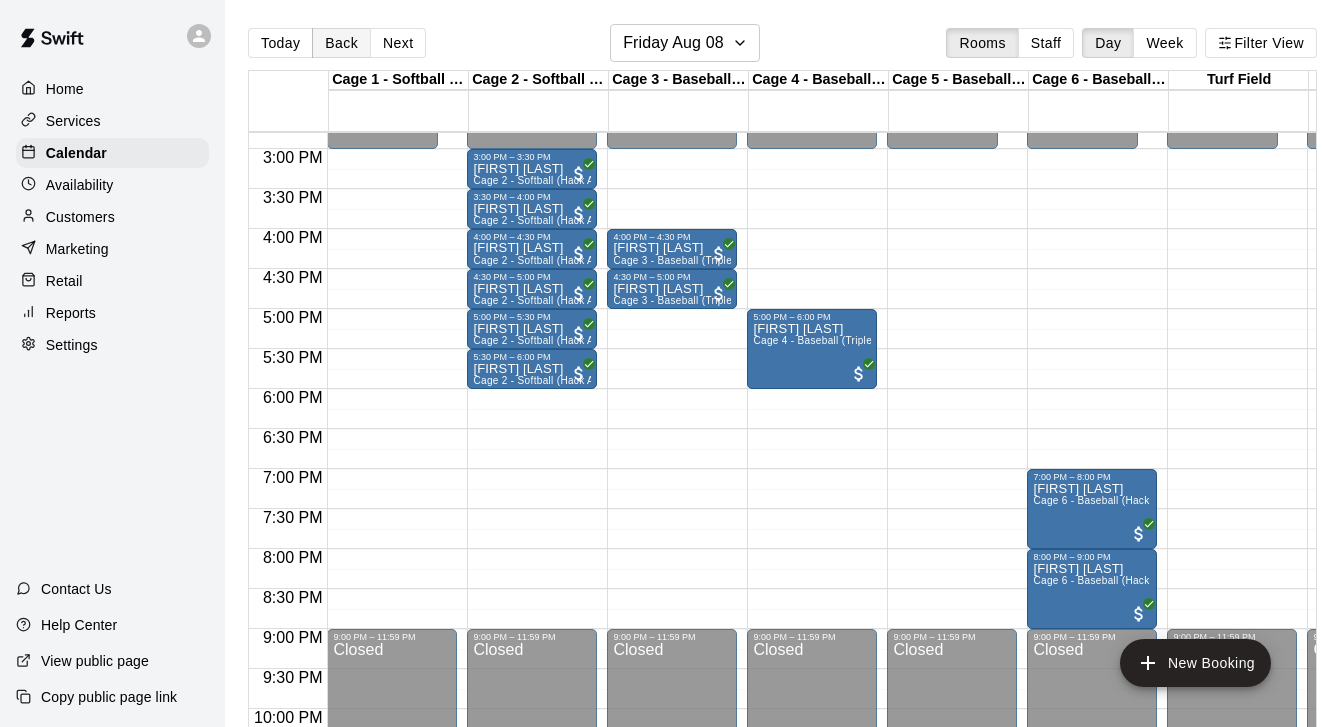 click on "Back" at bounding box center (341, 43) 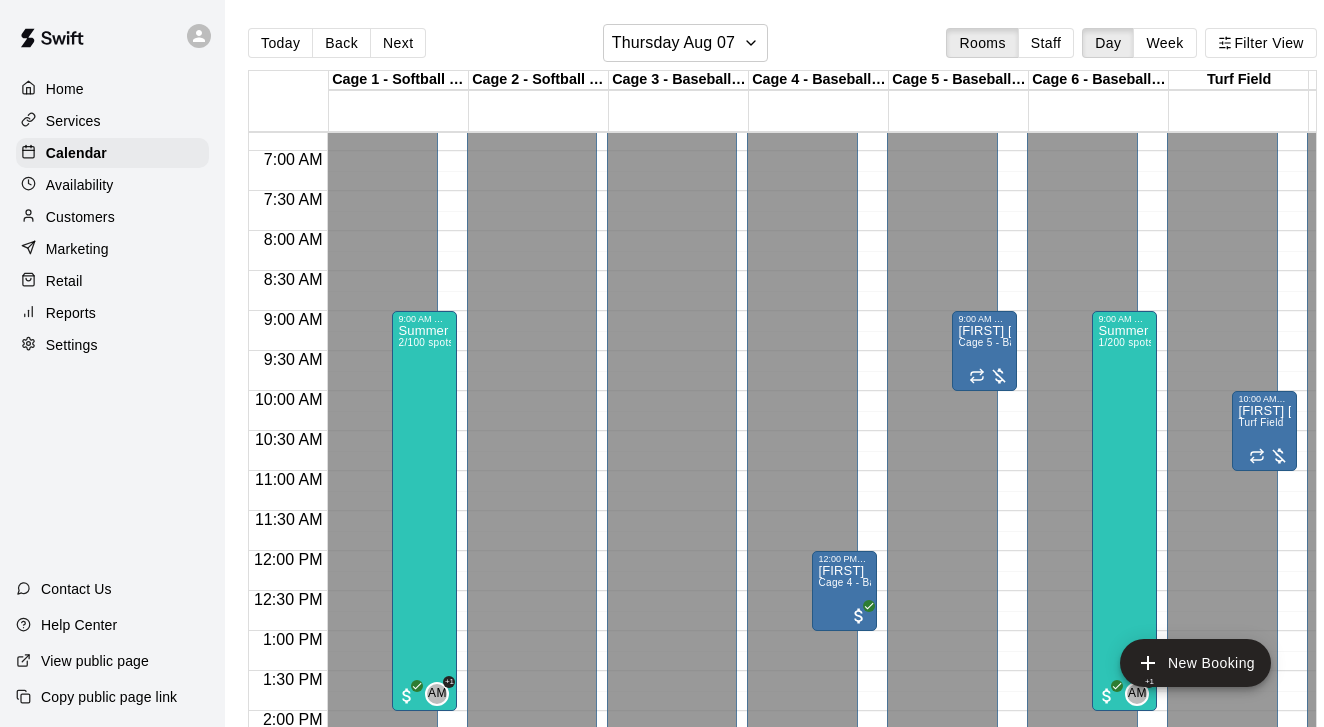 scroll, scrollTop: 531, scrollLeft: 0, axis: vertical 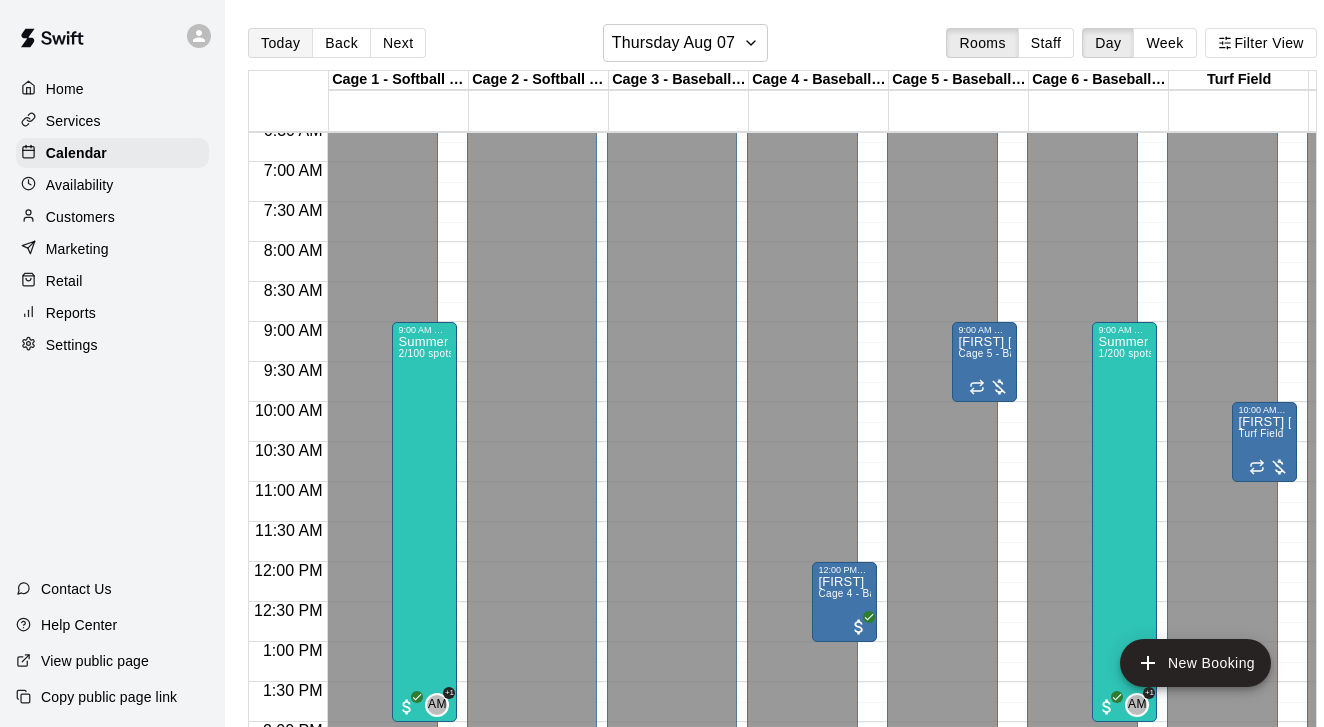 click on "Today" at bounding box center (280, 43) 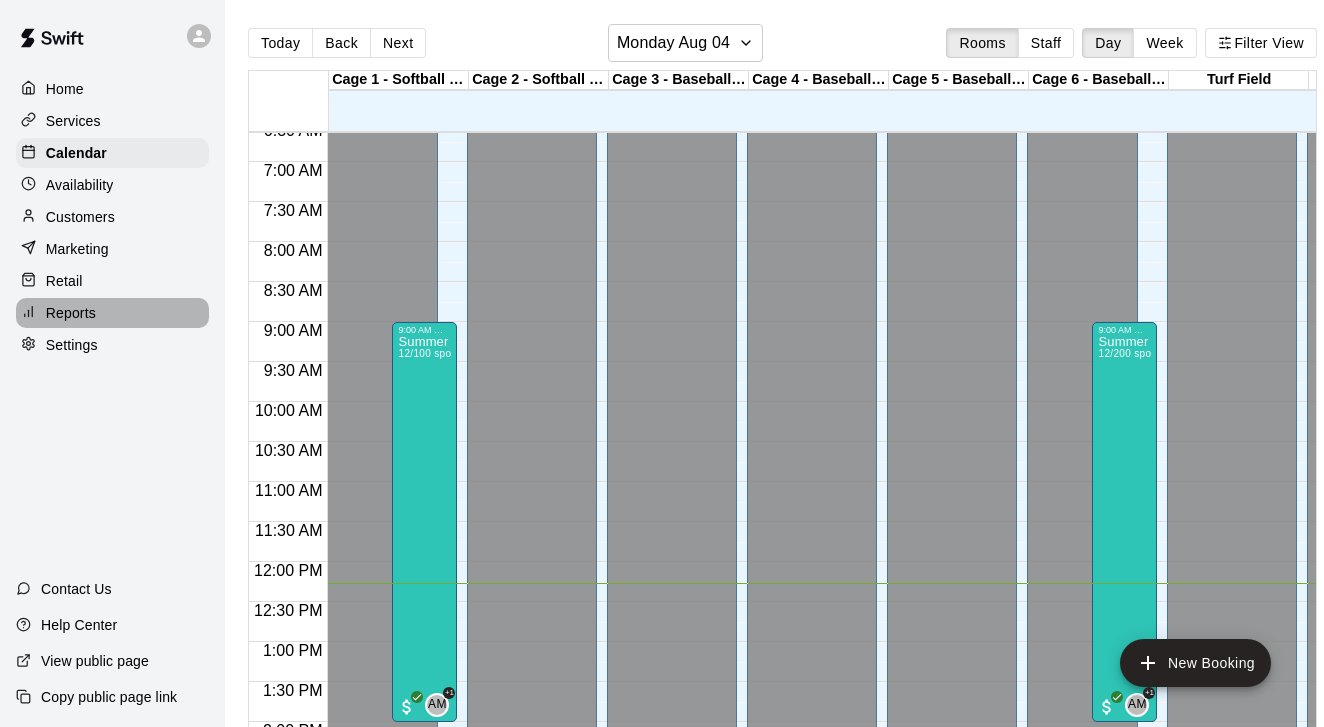 click on "Reports" at bounding box center (71, 313) 